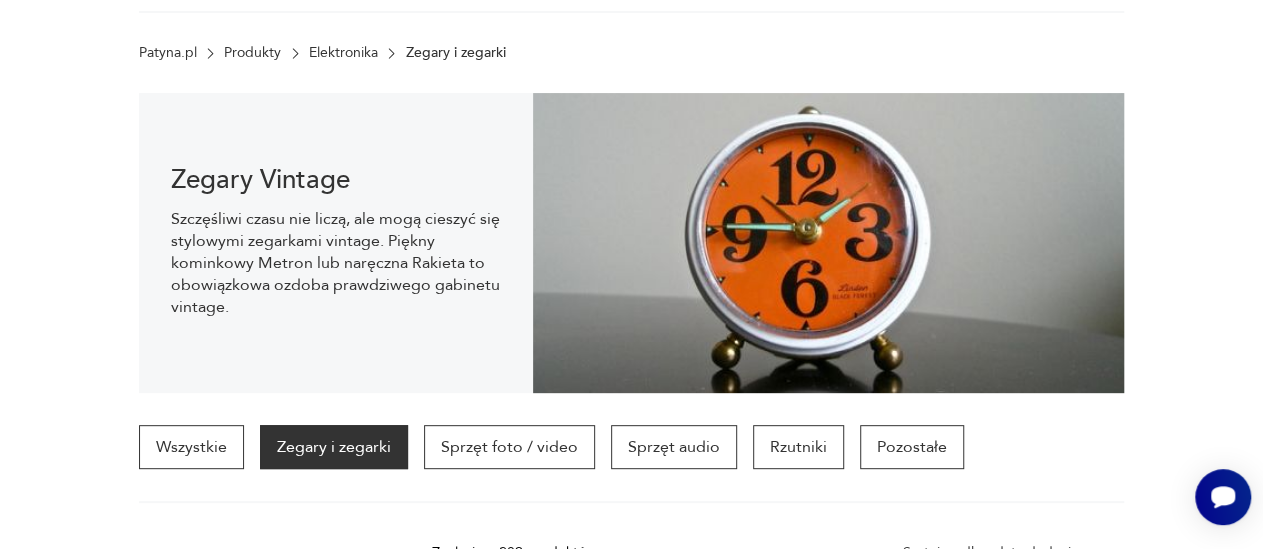 scroll, scrollTop: 0, scrollLeft: 0, axis: both 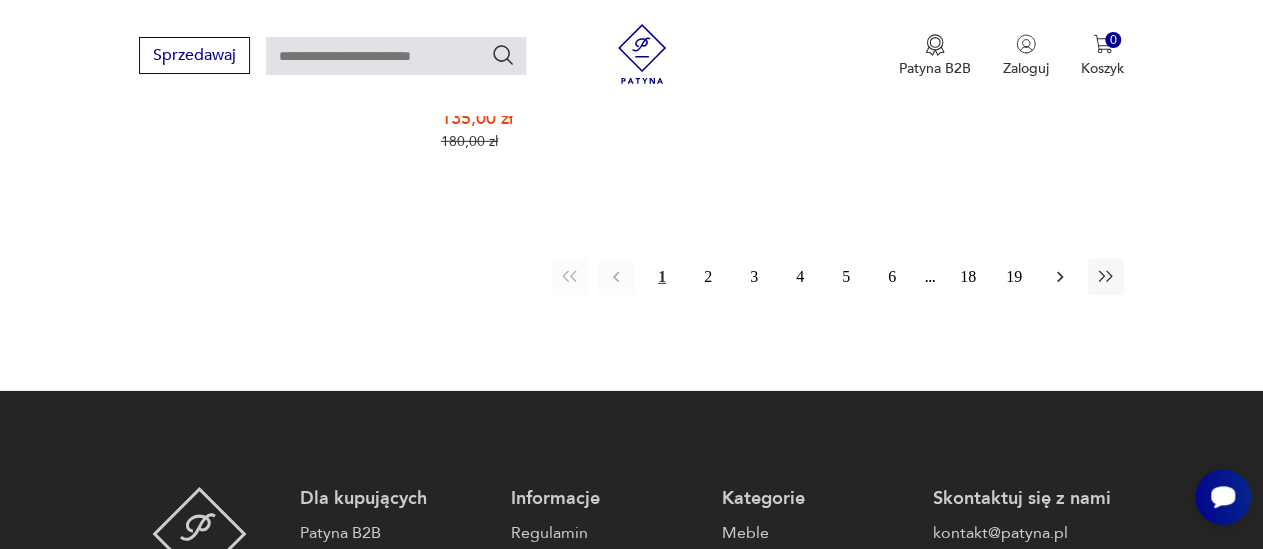 click 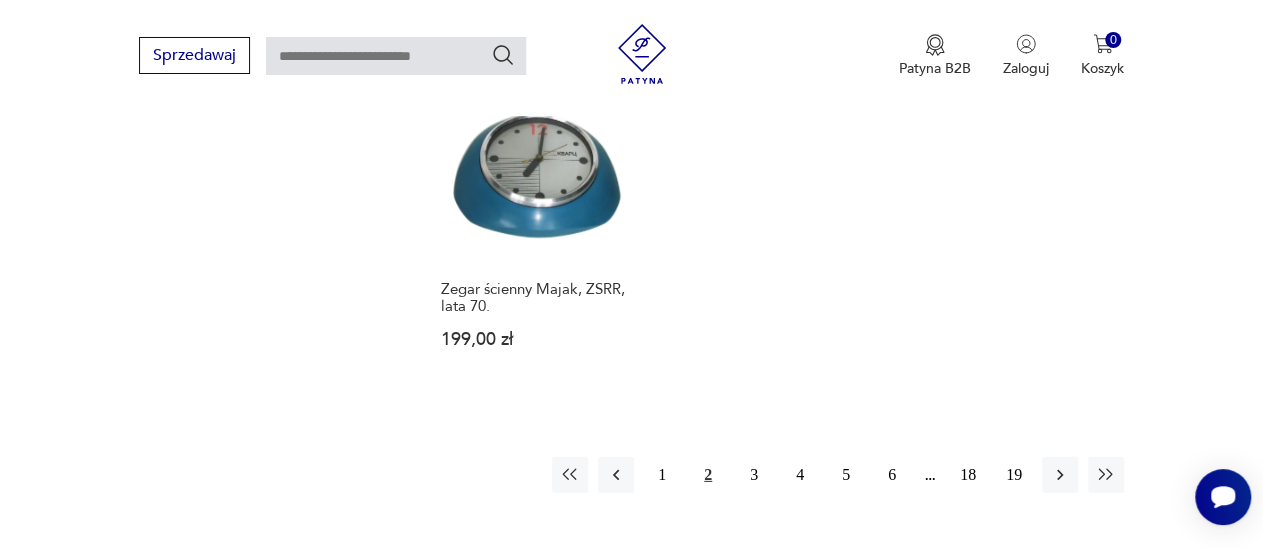 scroll, scrollTop: 2863, scrollLeft: 0, axis: vertical 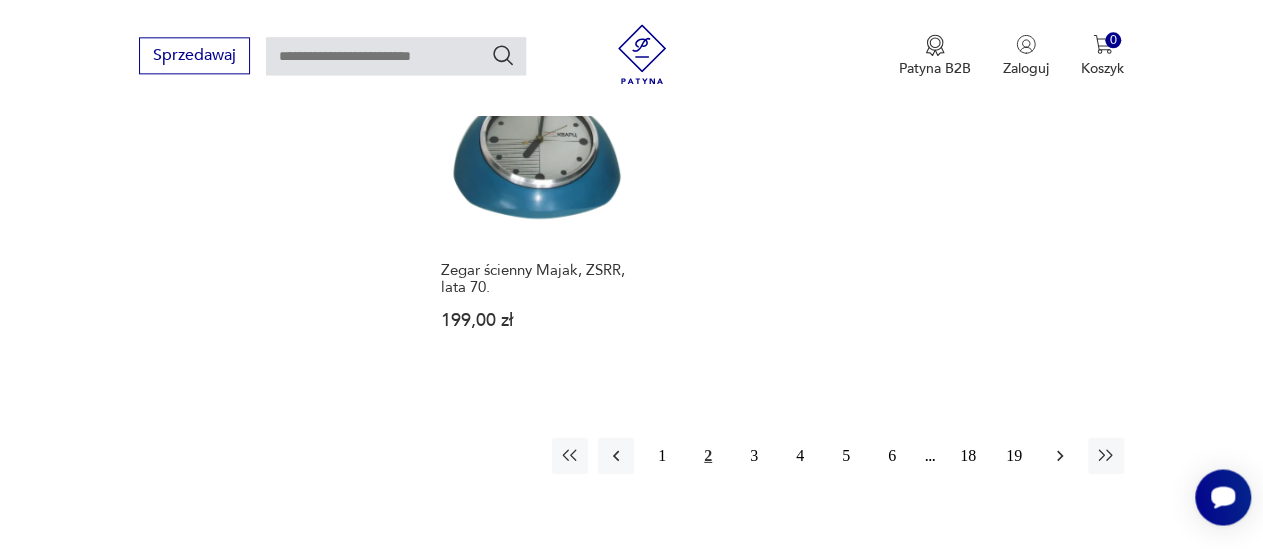 click 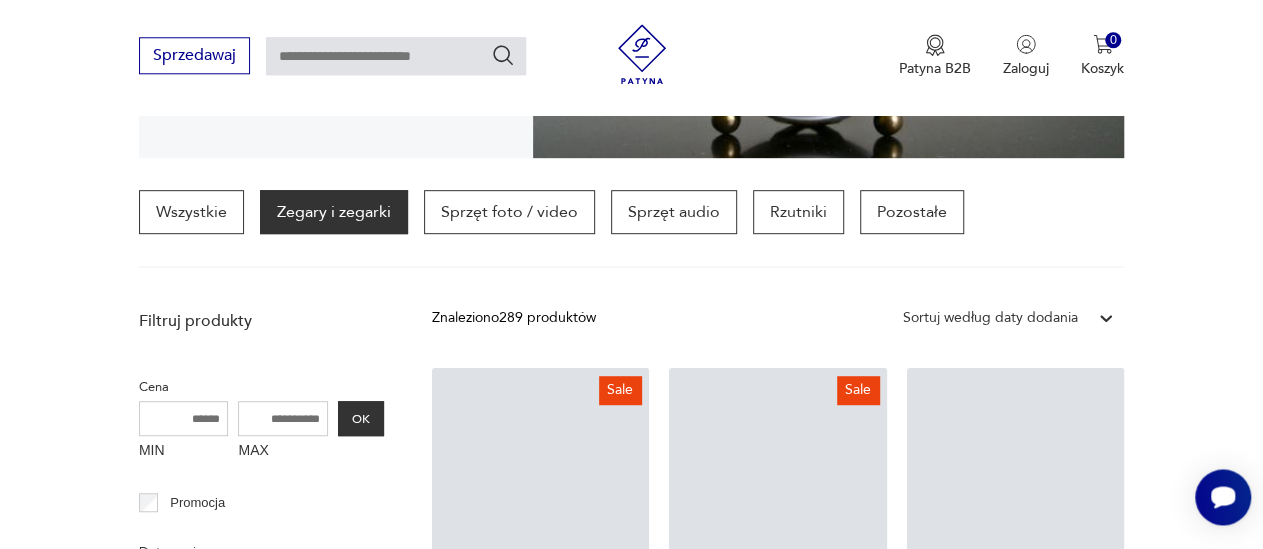 scroll, scrollTop: 470, scrollLeft: 0, axis: vertical 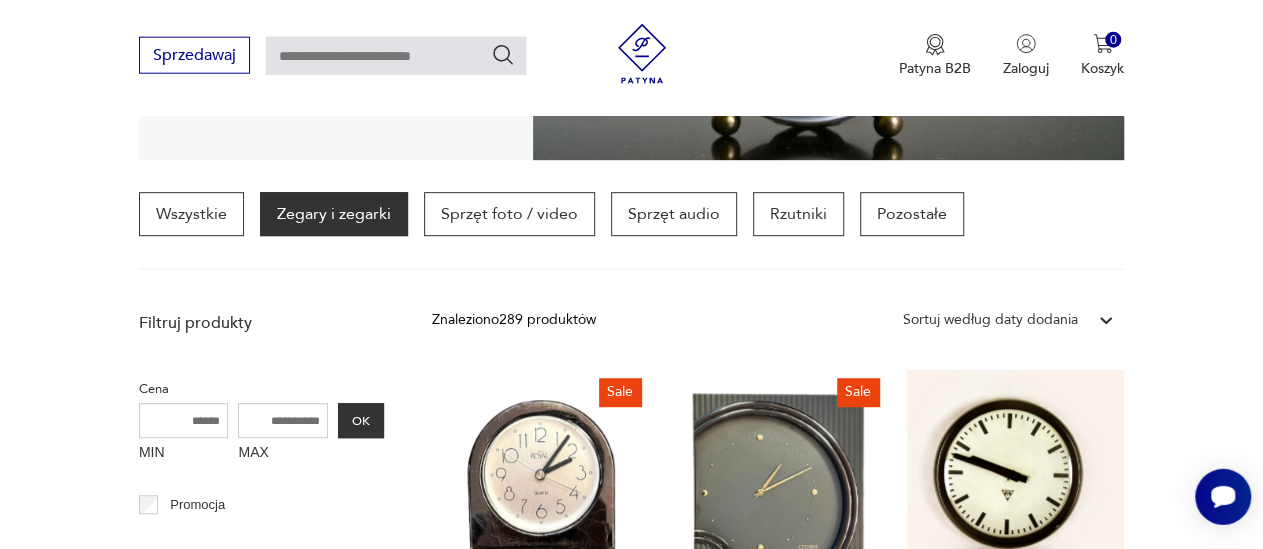 click on "Zegary i zegarki" at bounding box center [334, 214] 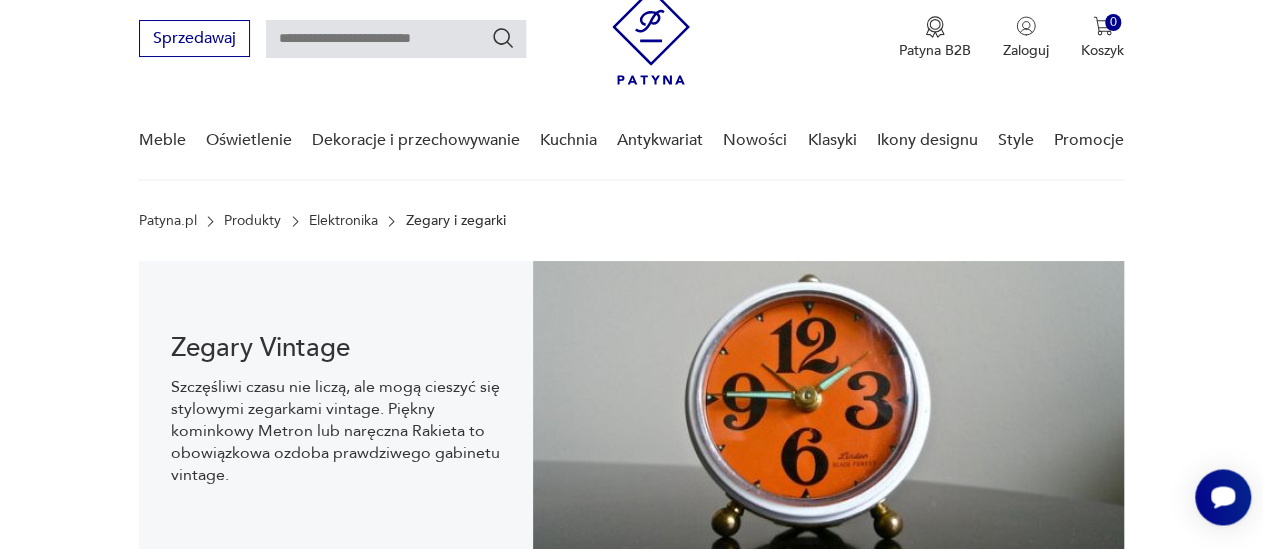 scroll, scrollTop: 0, scrollLeft: 0, axis: both 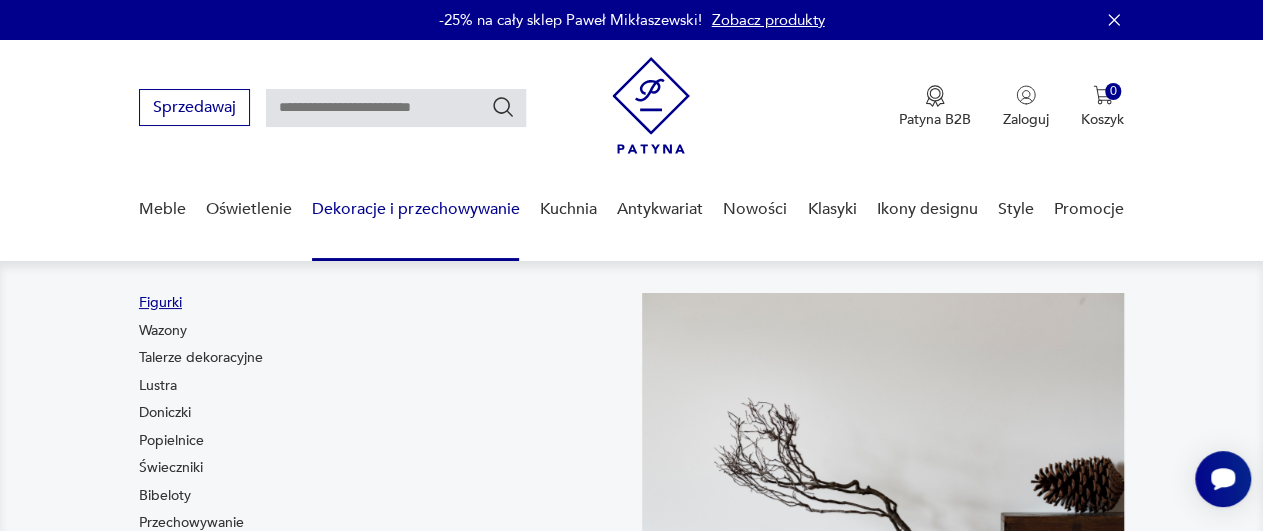 click on "Figurki" at bounding box center (160, 303) 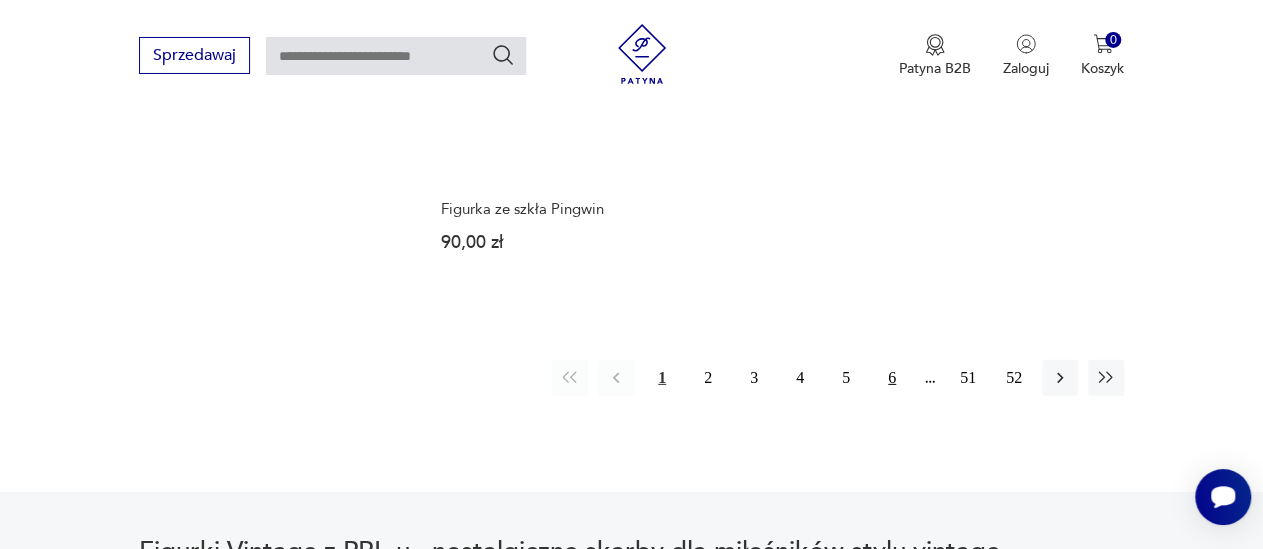 scroll, scrollTop: 2967, scrollLeft: 0, axis: vertical 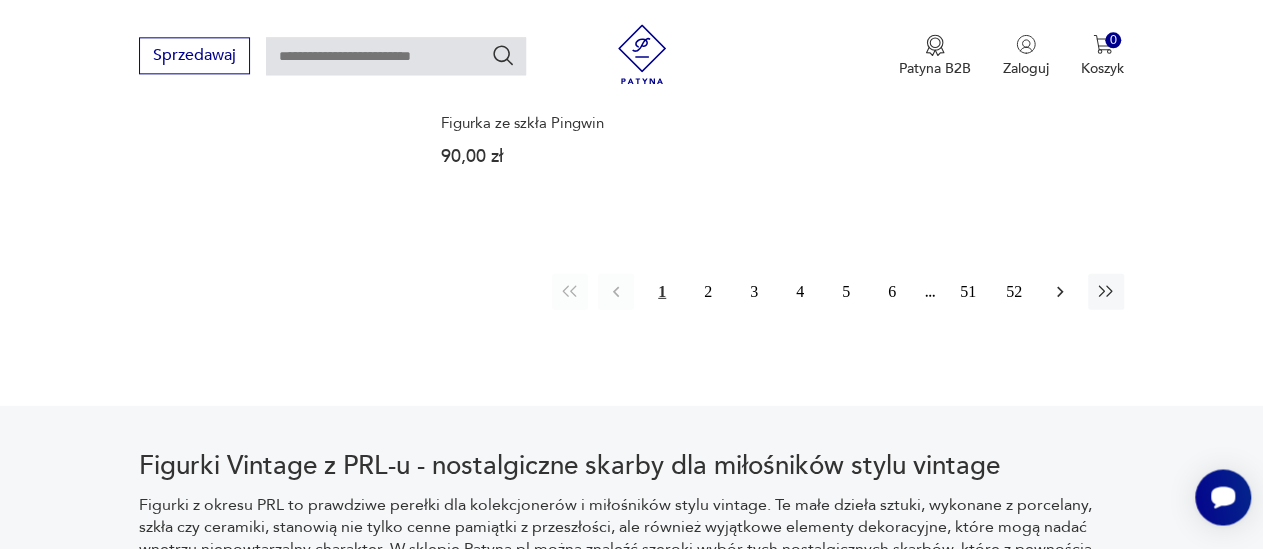 click 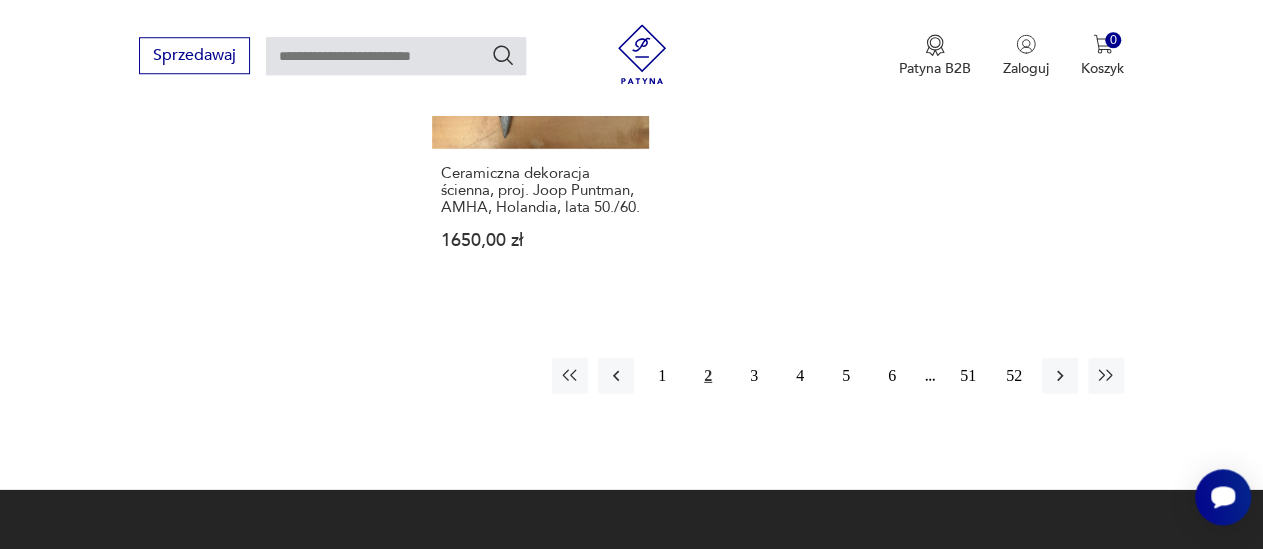 scroll, scrollTop: 2922, scrollLeft: 0, axis: vertical 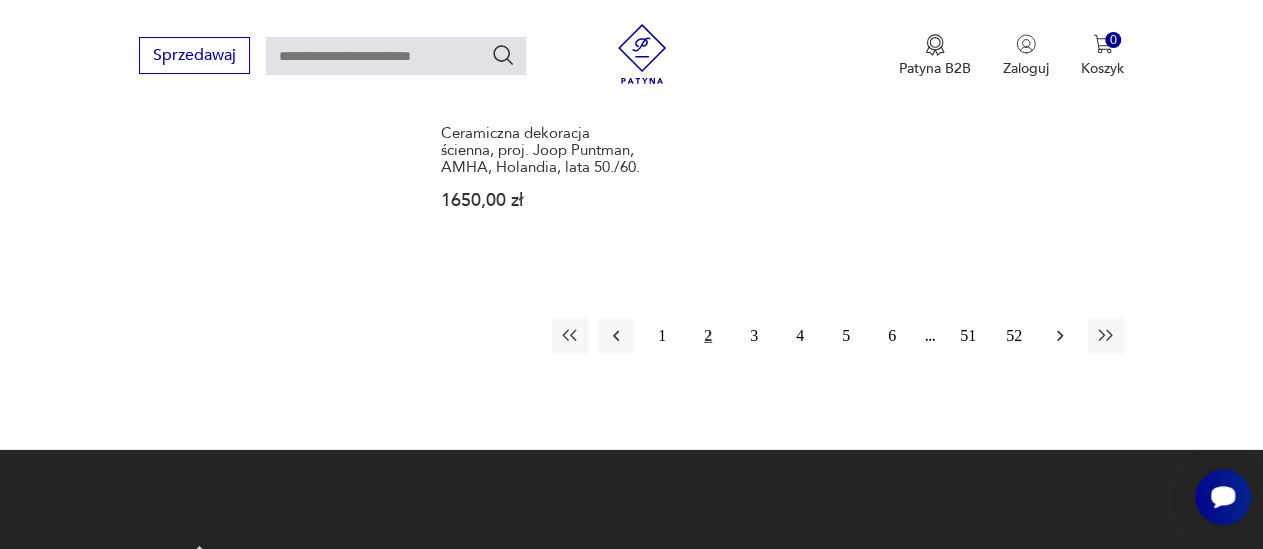 click 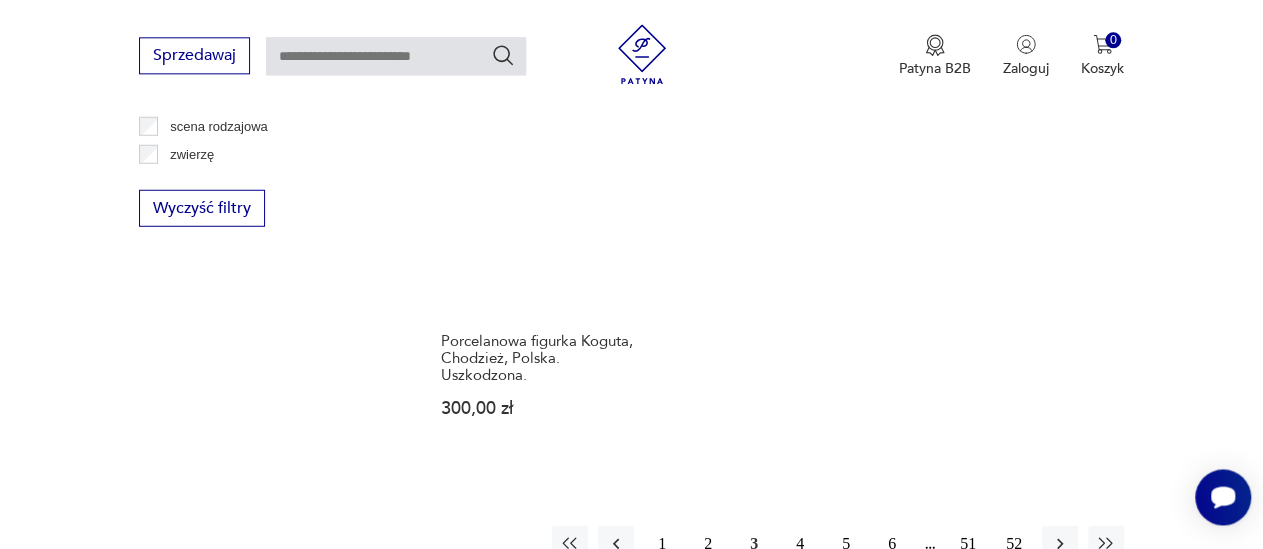 scroll, scrollTop: 2818, scrollLeft: 0, axis: vertical 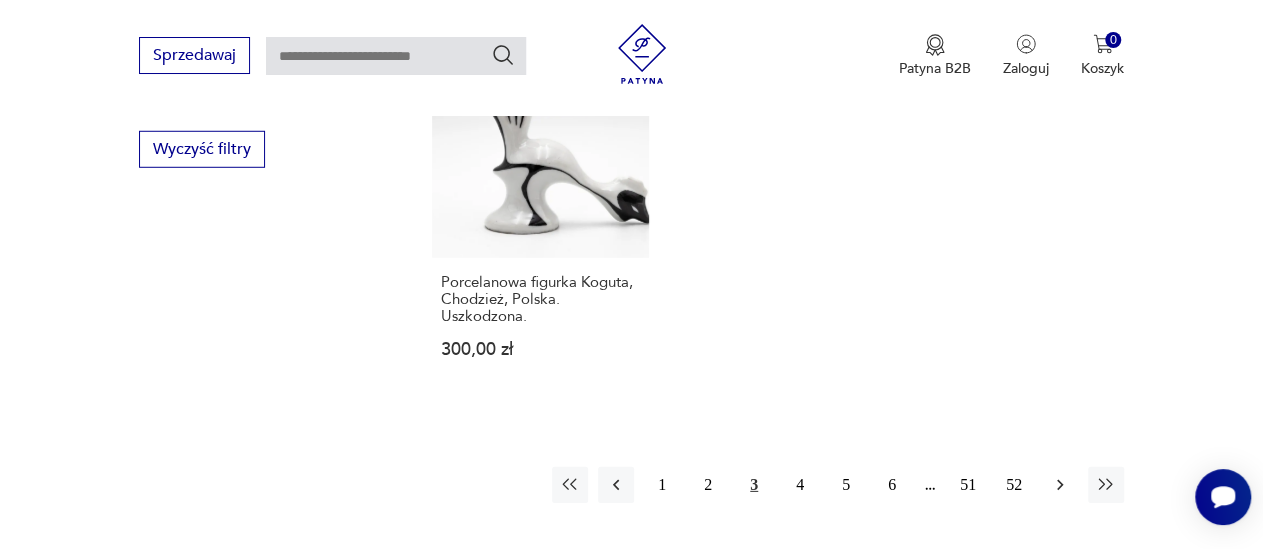 click 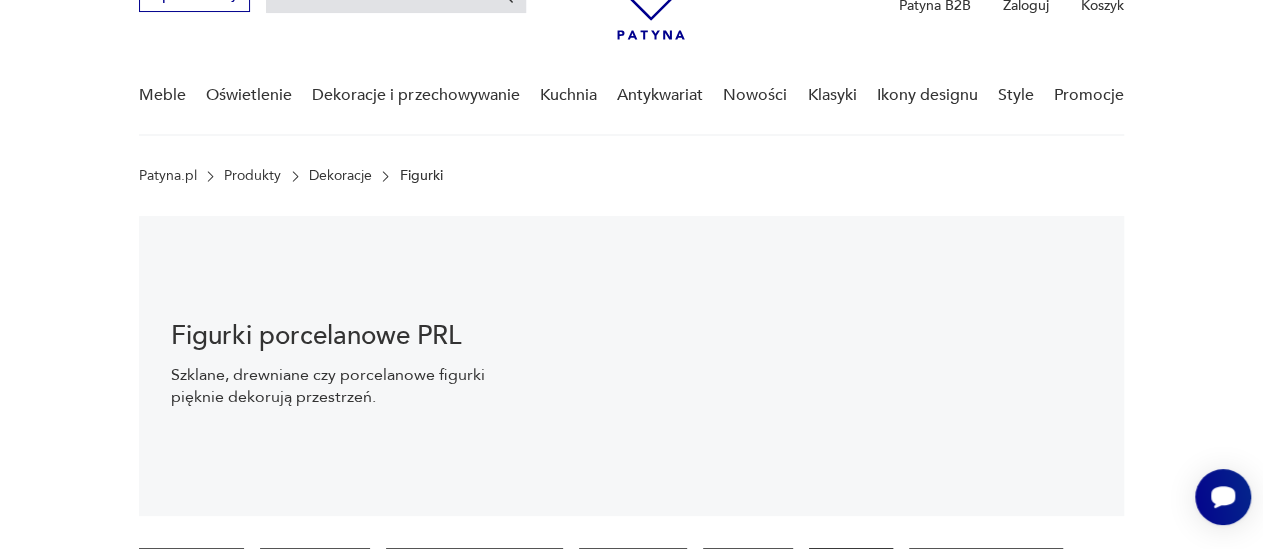 scroll, scrollTop: 0, scrollLeft: 0, axis: both 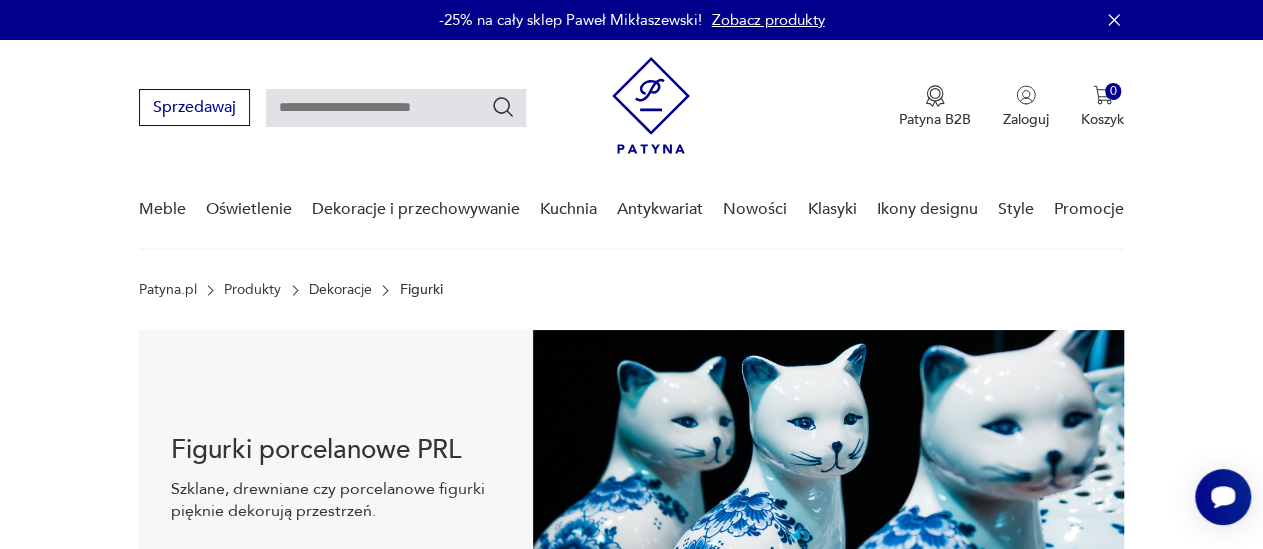 click at bounding box center (396, 108) 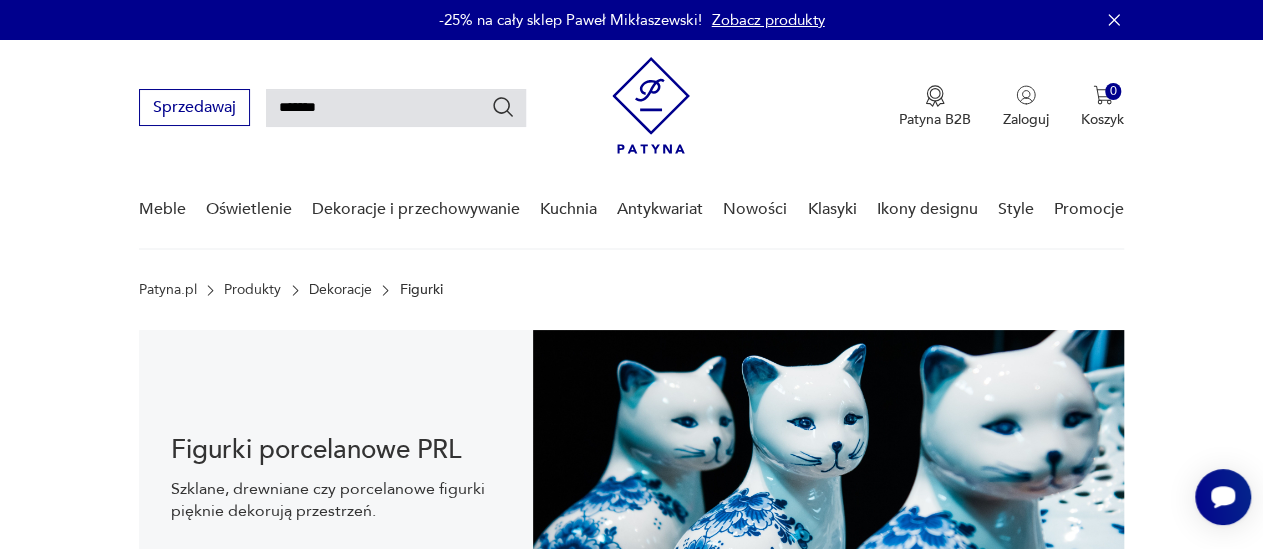 type on "*******" 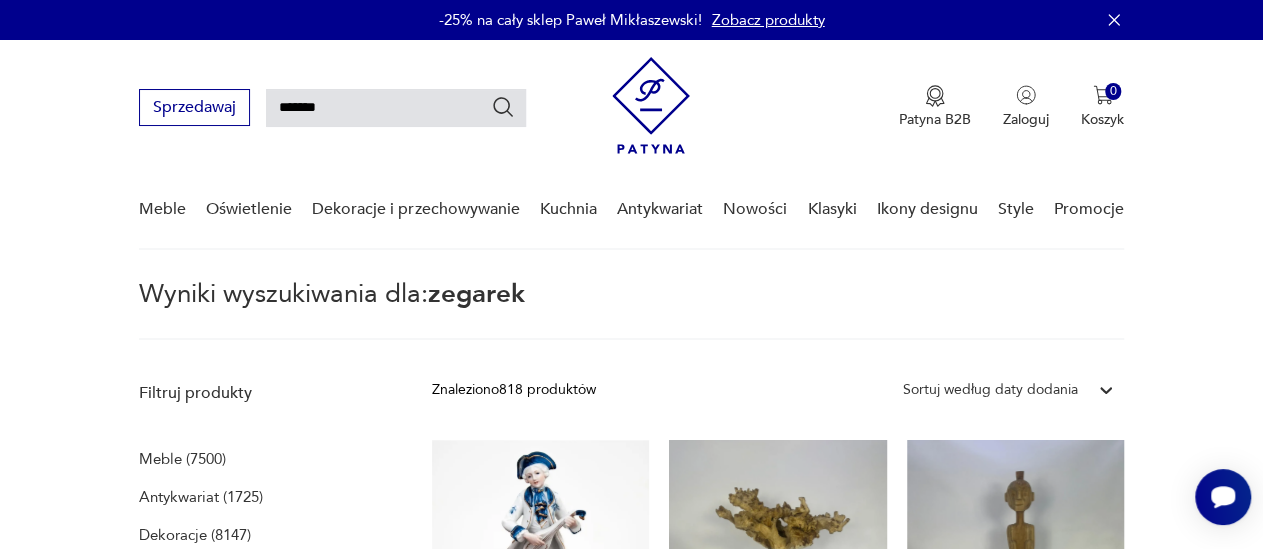 type 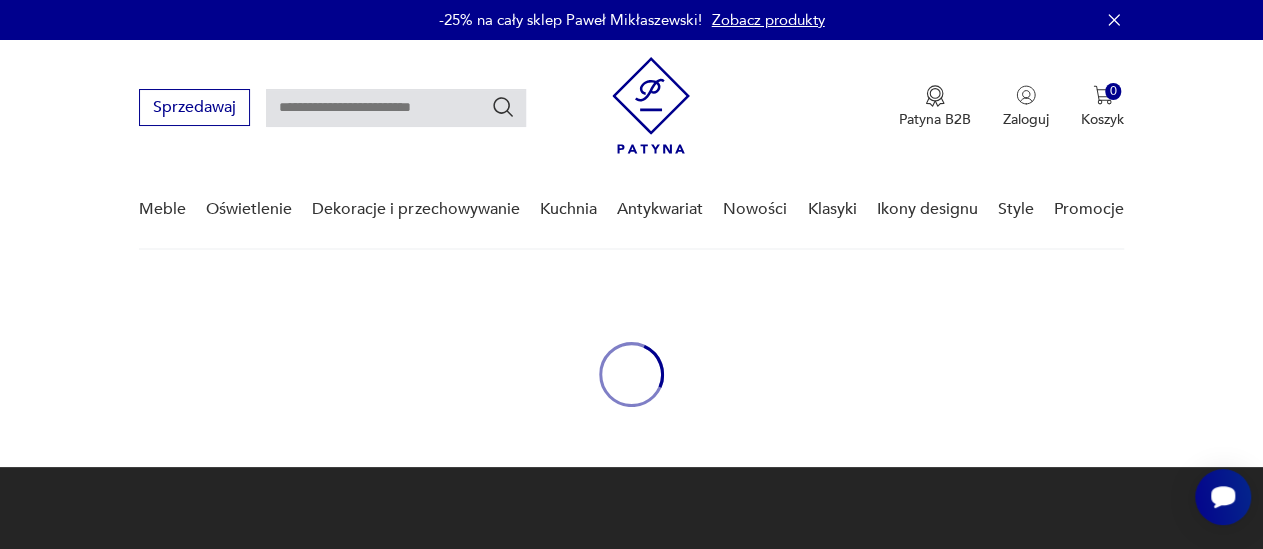 type on "*******" 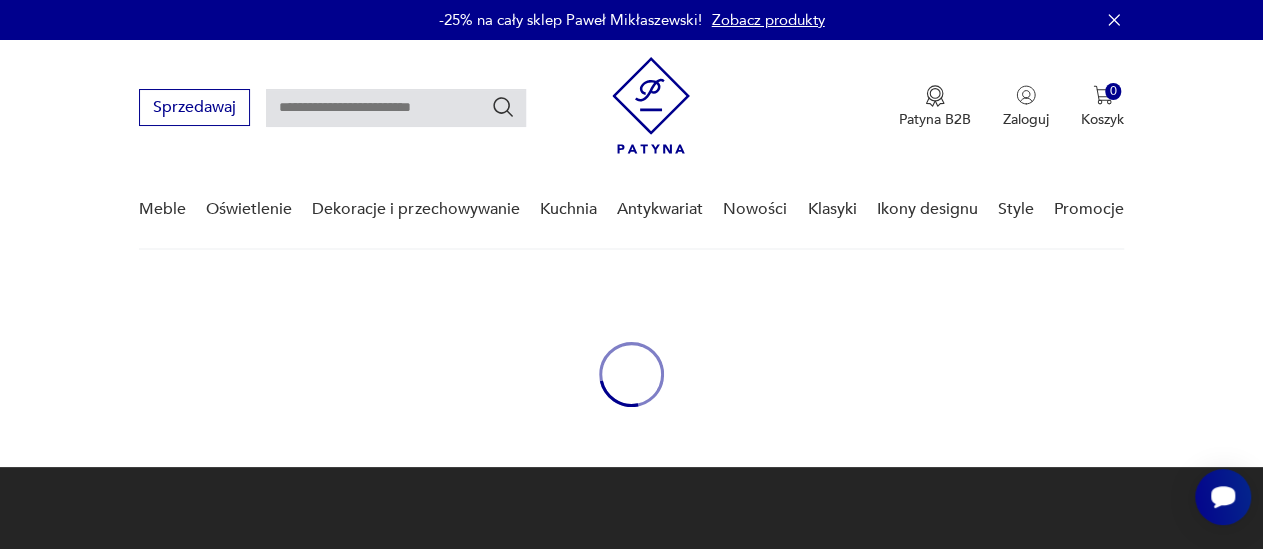 type on "*******" 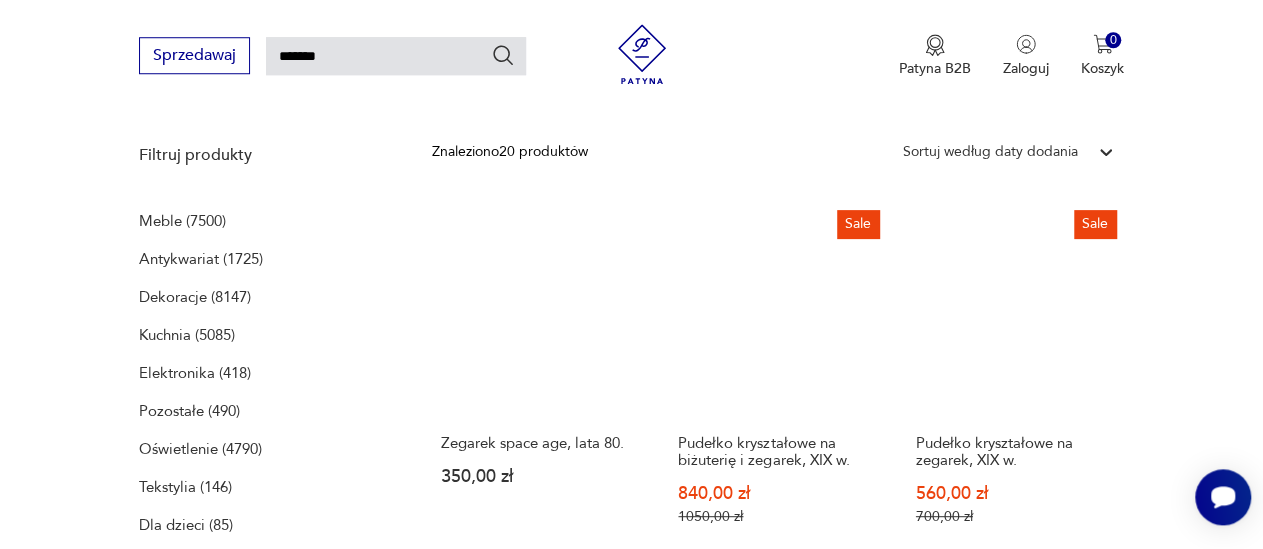 scroll, scrollTop: 258, scrollLeft: 0, axis: vertical 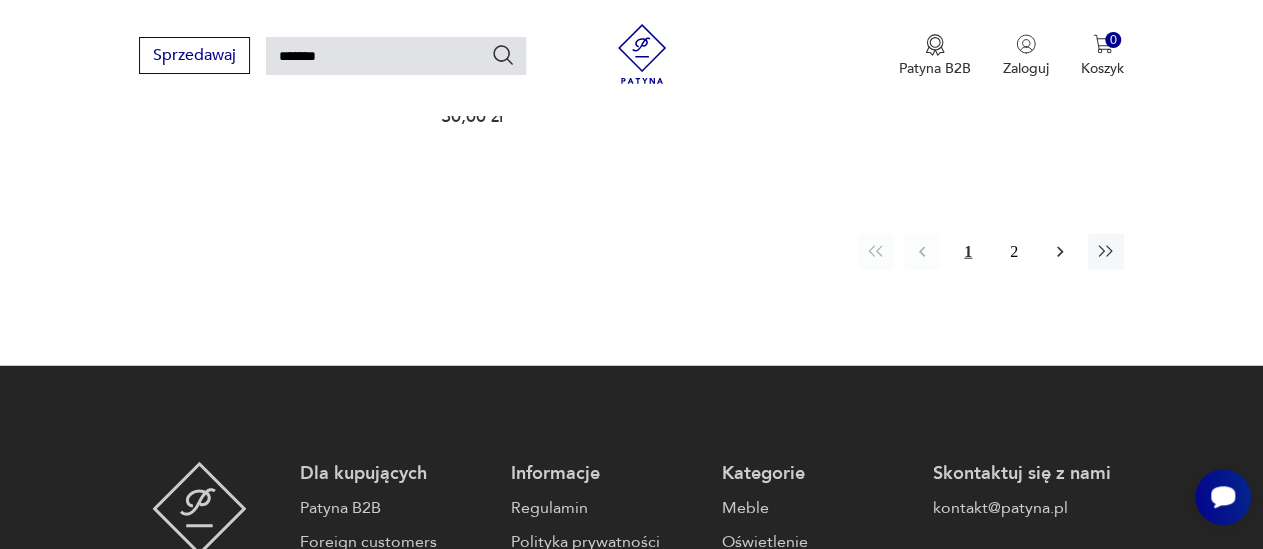 click 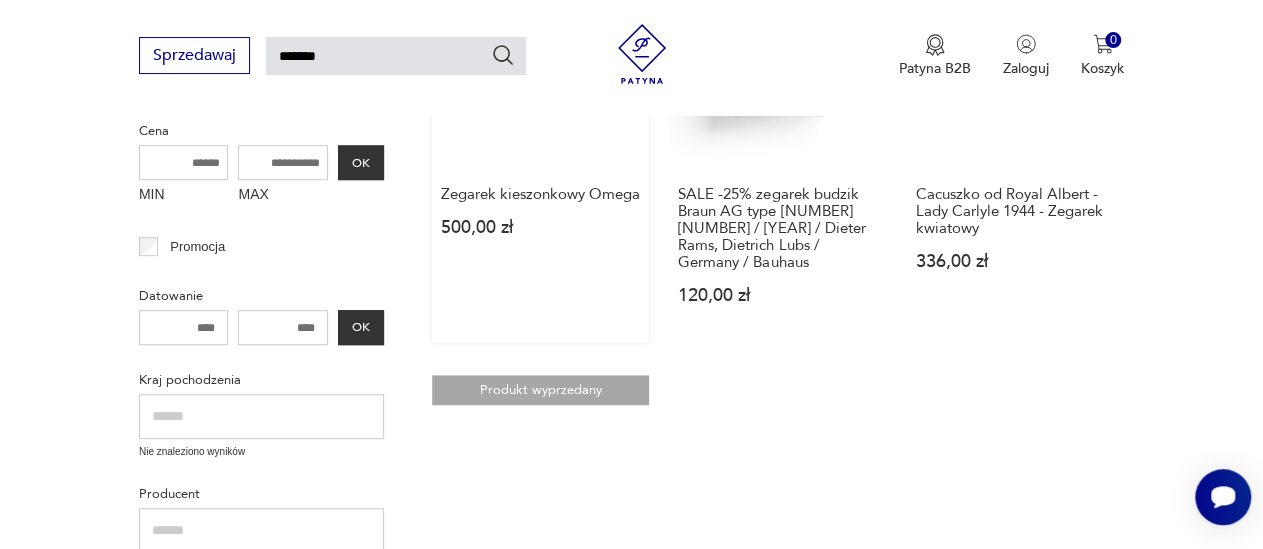 scroll, scrollTop: 382, scrollLeft: 0, axis: vertical 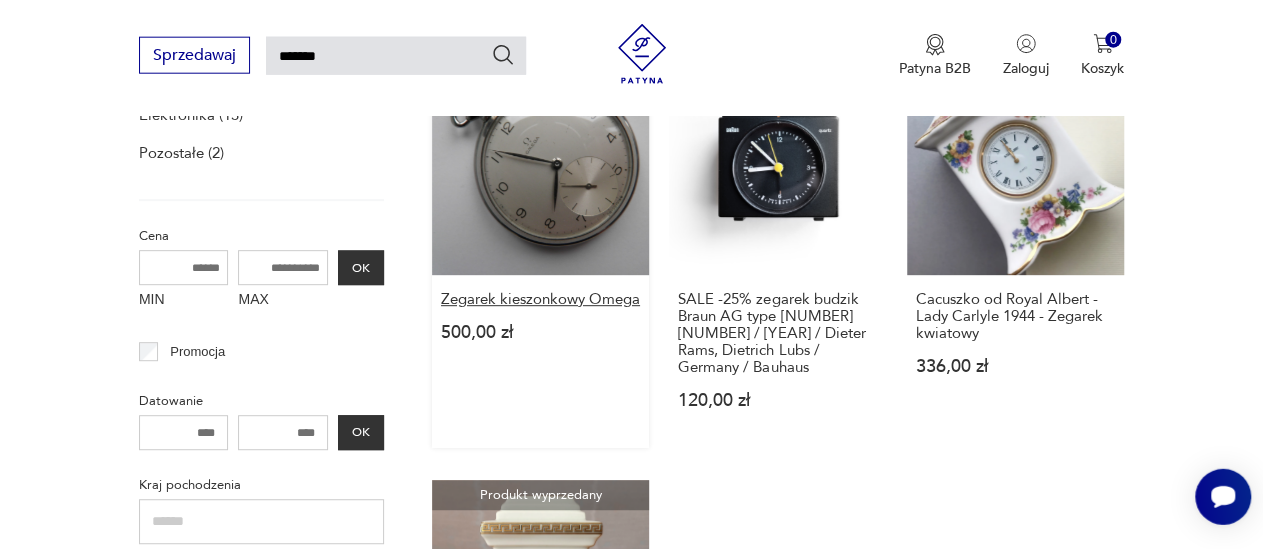 click on "Zegarek kieszonkowy Omega" at bounding box center [540, 299] 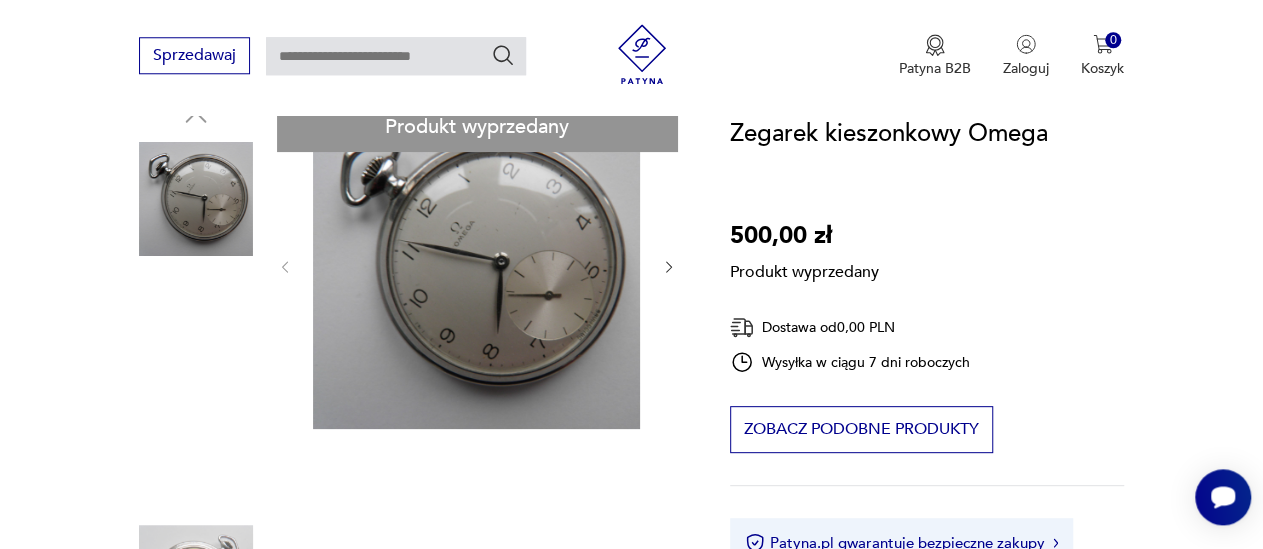 scroll, scrollTop: 312, scrollLeft: 0, axis: vertical 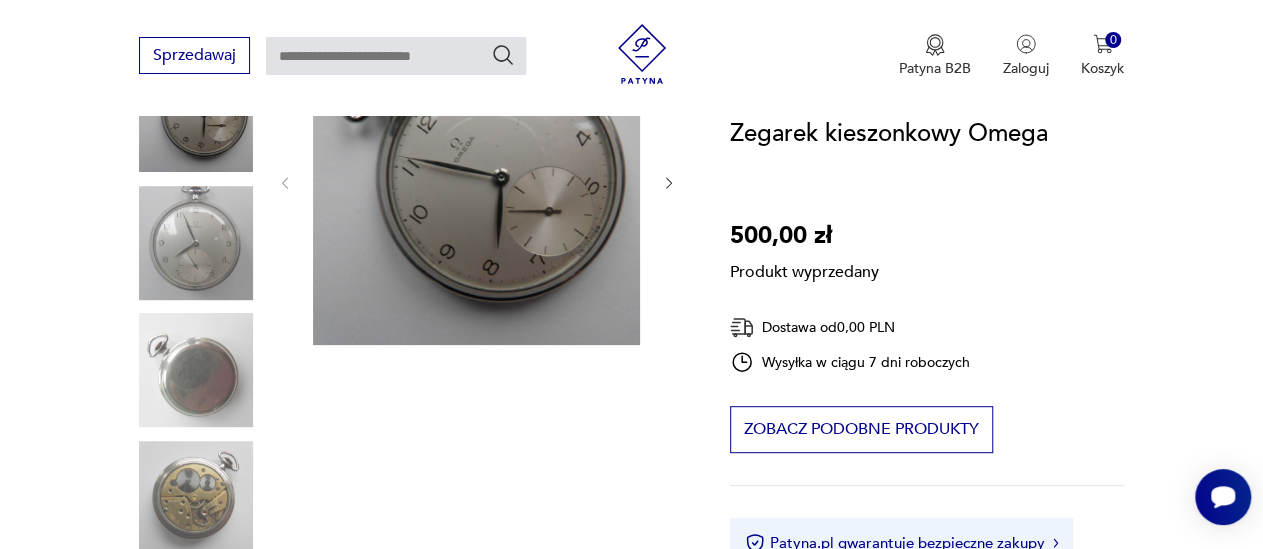click on "Produkt wyprzedany Opis produktu Zegarek kieszonkowy Omega z początku lat 50.
Mechanizm 15-kamieniowy, sygnowany nazwą firmy i numerem 12300504 (rocznik 1950 lub 1951), koperta ze stali nierdzewnej, dekiel zatrzaskiwany opisany od wewnątrz: Acier staybrite, Omega Watch Co, Fab. Suisse, Swiss-Made, 374-13
Średnica 48 mm, długość z uszkiem 62 mm, grubość 15 mm.
Zachowany w bardzo dobrym stanie. Nakręcony do oporu szedł 39 godzin, nieznacznie spóźnia. Od lat nie używany i nie serwisowany. Rozwiń więcej Szczegóły produktu Stan:   dobry Typ :   kieszonkowy Datowanie :   1951 - 1951 Kraj pochodzenia :   Szwajcaria Tworzywo :   metal Producent :   Omega Watch Co Dodatkowe :   sygnatura Rodzaj tarczy :   wskazówki Miasto Sprzedawcy :   Kraków Tagi:   tylko u nas ,  lata 50. ,  prezent ,  Prezent dla Taty Rozwiń więcej O sprzedawcy niewczesny Zweryfikowany sprzedawca Od 6 lat z Patyną Dostawa i zwroty Dostępne formy dostawy: Odbior osobisty   0,00 PLN Darmowa dostawa   0,00 PLN Zwroty:" at bounding box center [410, 650] 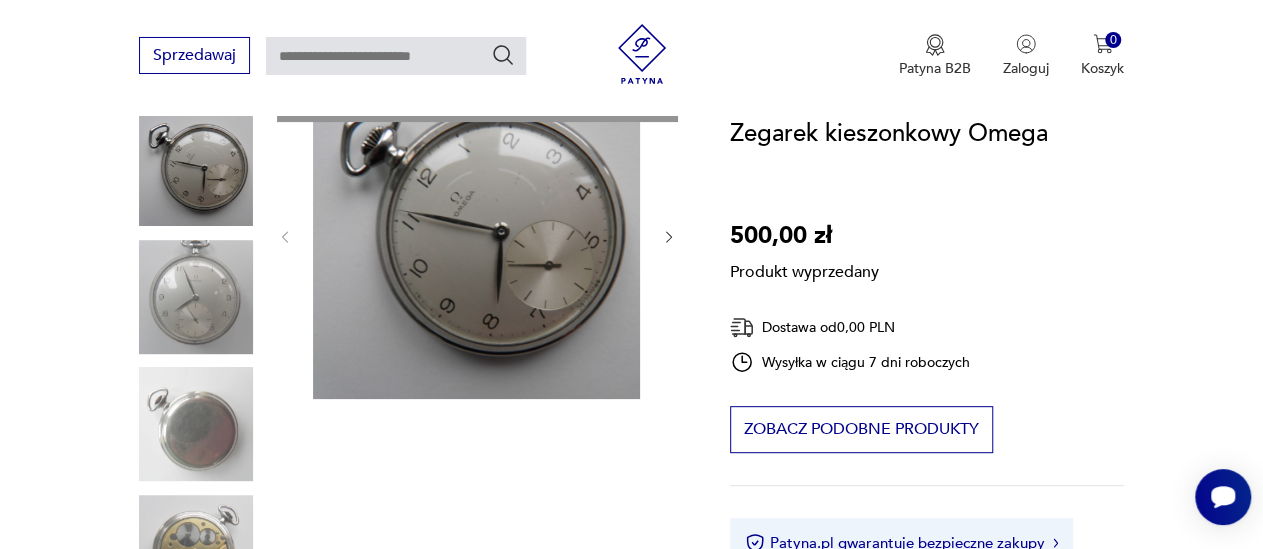 scroll, scrollTop: 0, scrollLeft: 0, axis: both 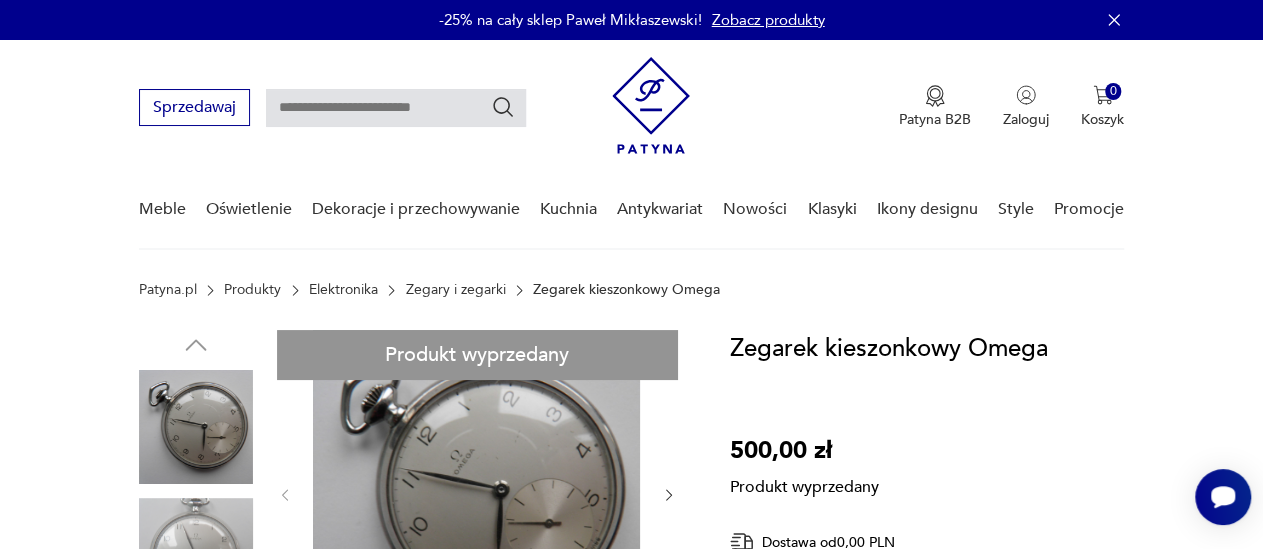 click at bounding box center [396, 108] 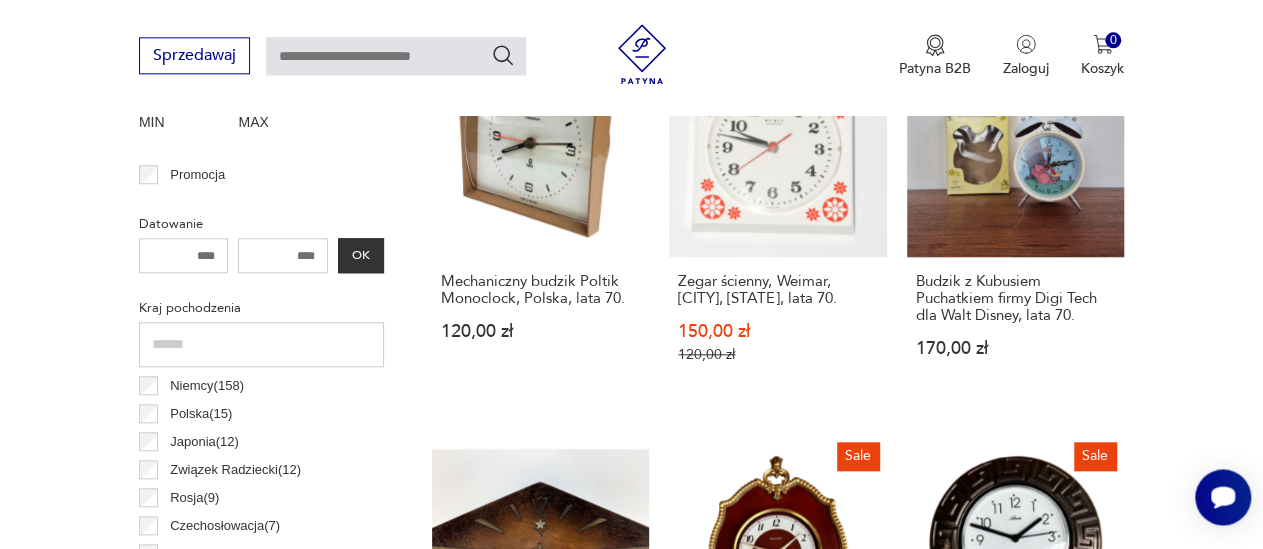 scroll, scrollTop: 867, scrollLeft: 0, axis: vertical 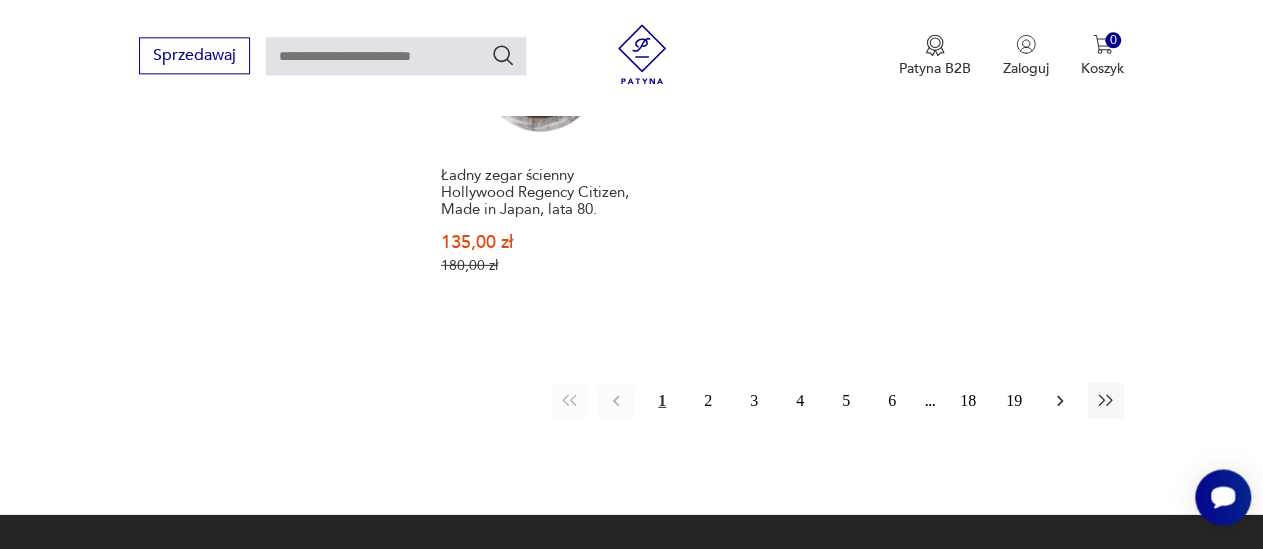 click at bounding box center [1060, 400] 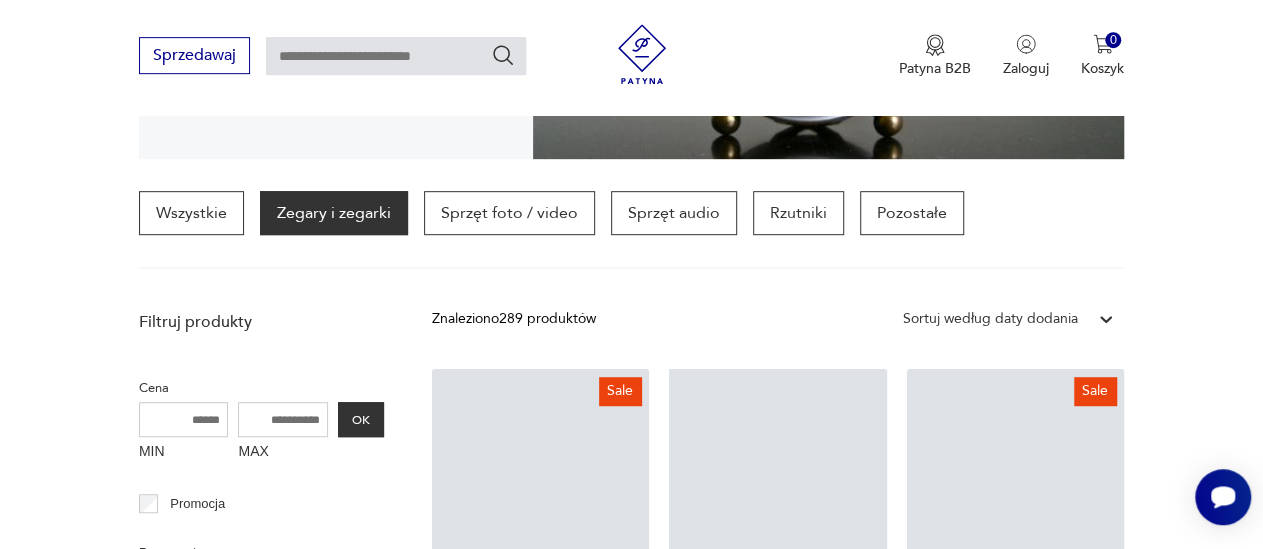 scroll, scrollTop: 470, scrollLeft: 0, axis: vertical 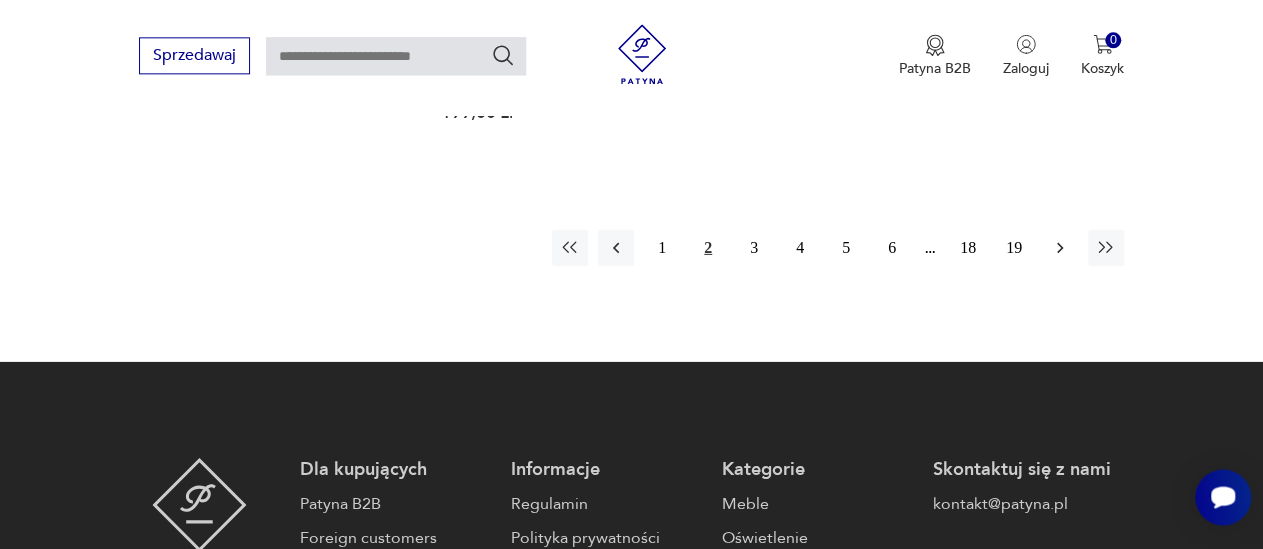 click at bounding box center (1060, 247) 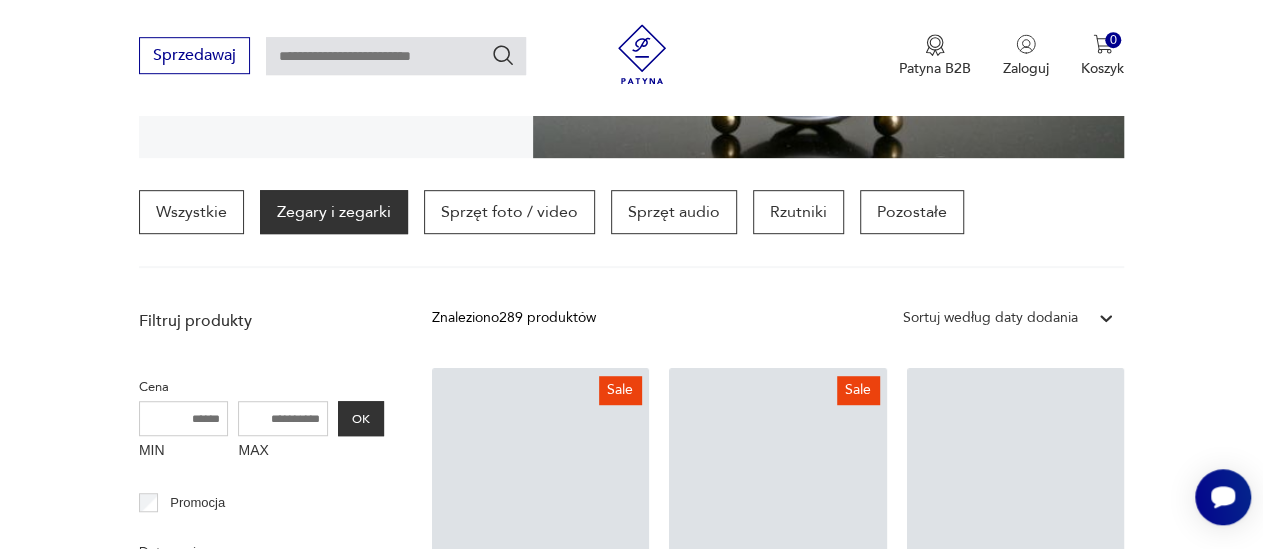 scroll, scrollTop: 470, scrollLeft: 0, axis: vertical 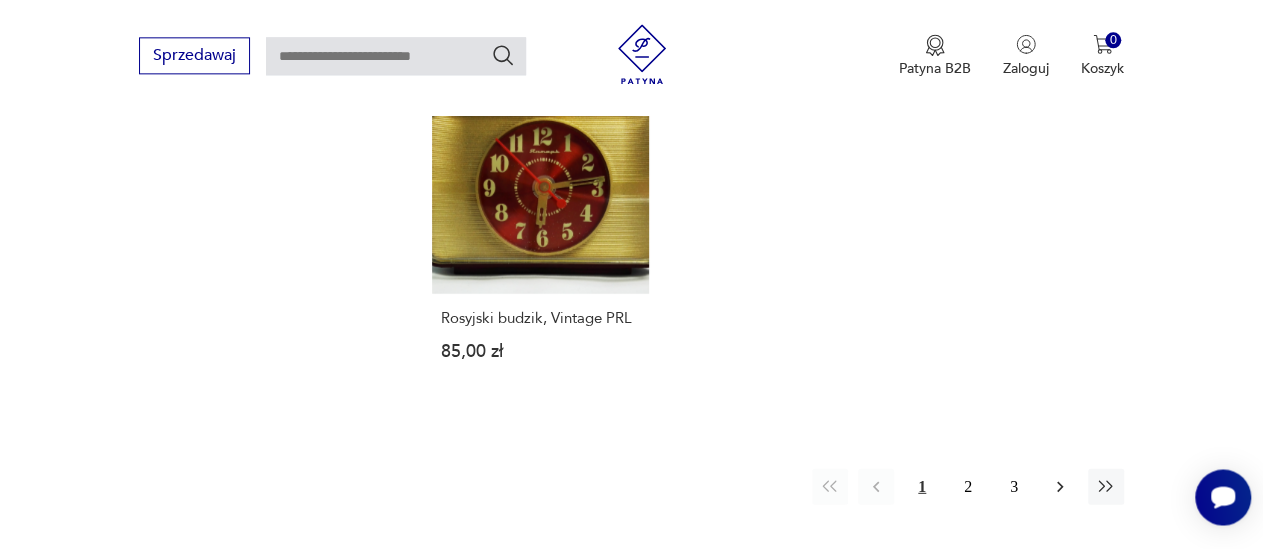 click 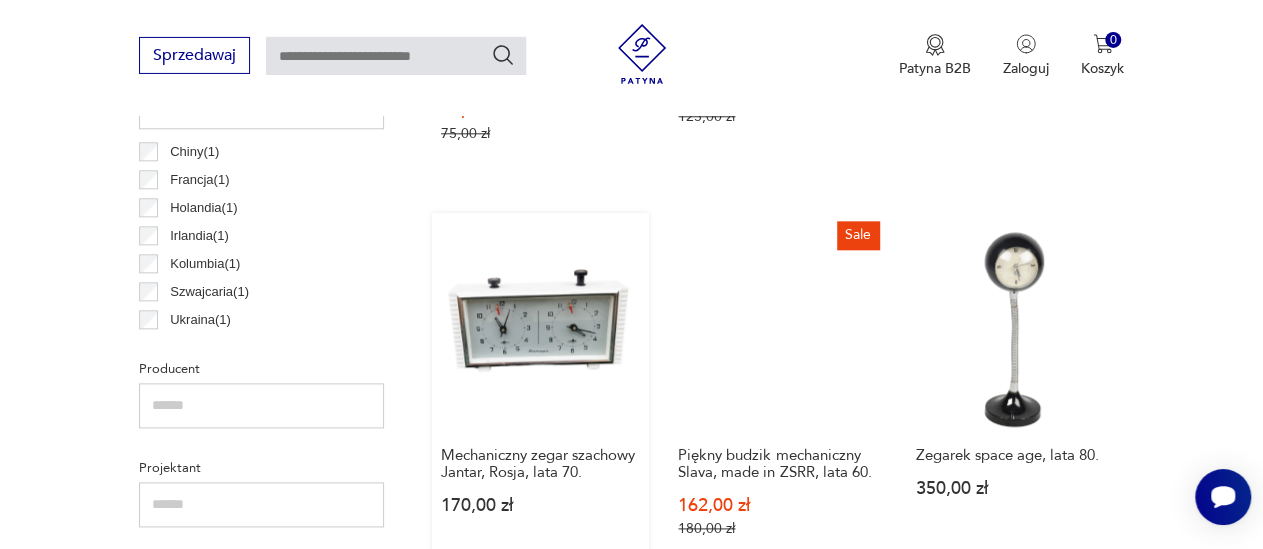 scroll, scrollTop: 1094, scrollLeft: 0, axis: vertical 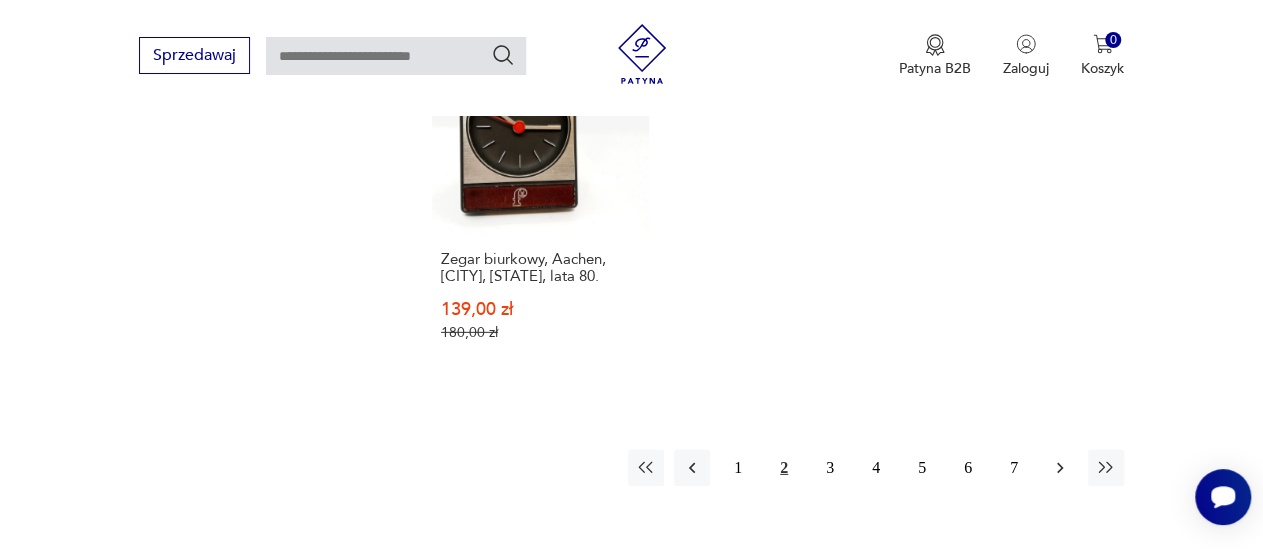 click 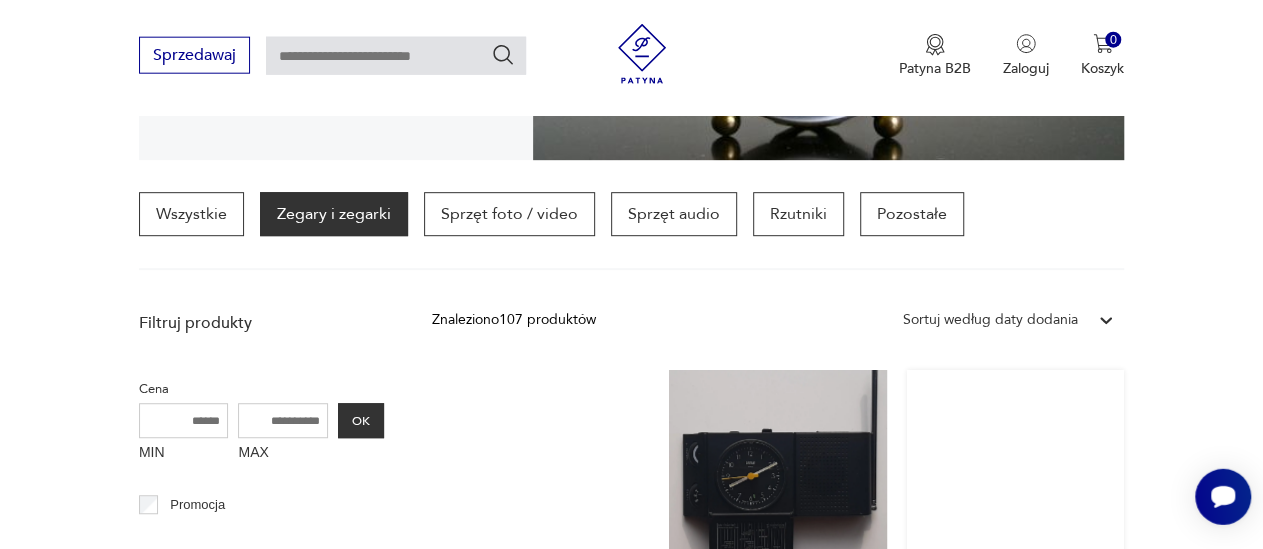 scroll, scrollTop: 679, scrollLeft: 0, axis: vertical 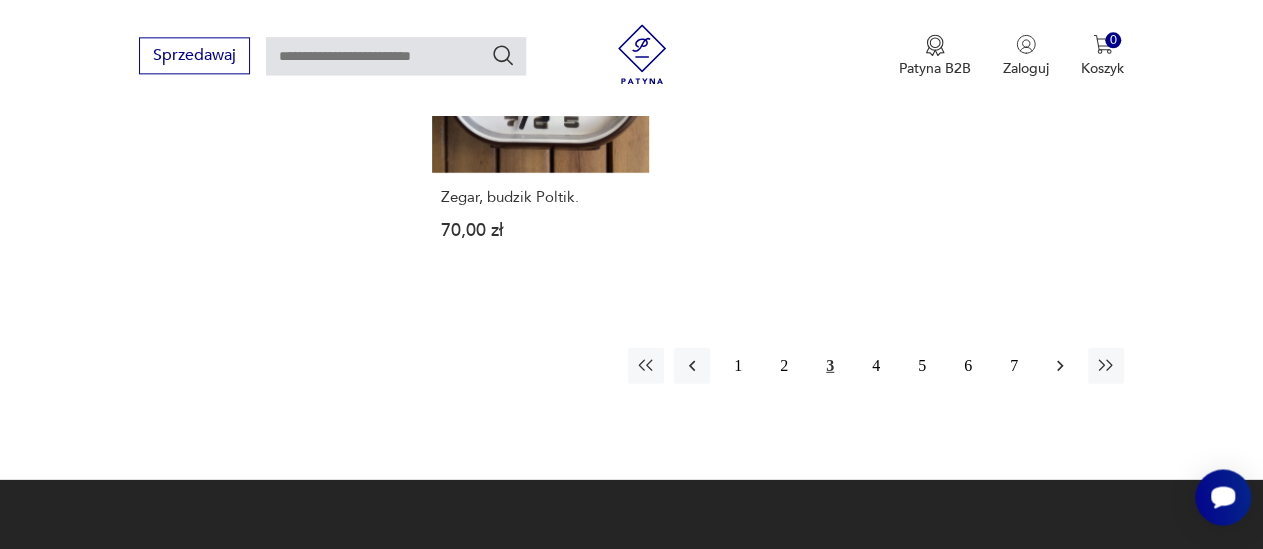 click 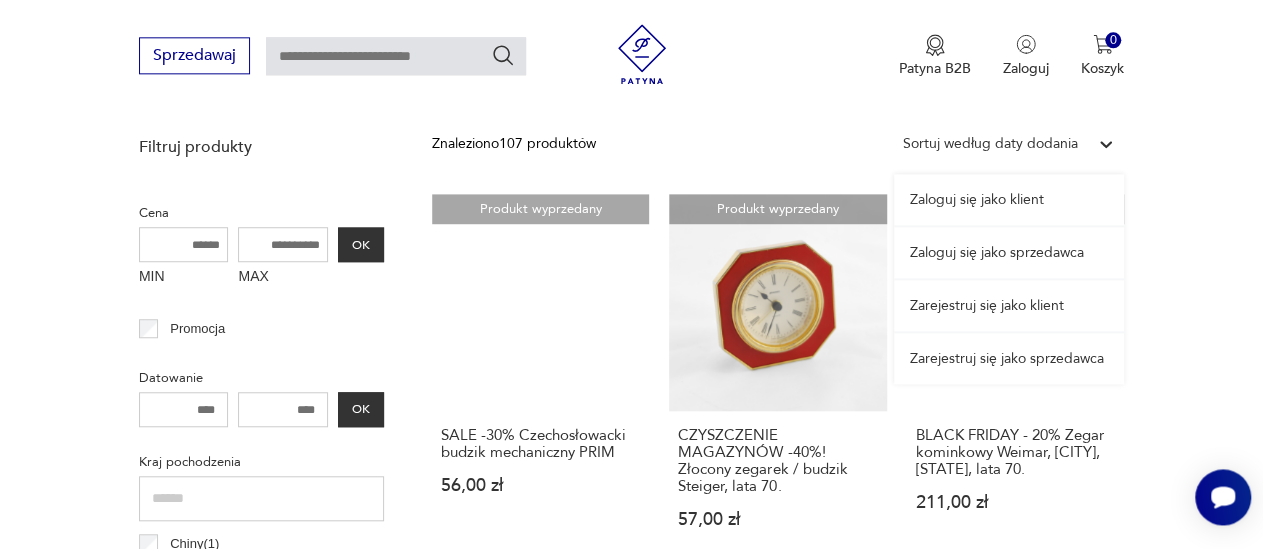 scroll, scrollTop: 678, scrollLeft: 0, axis: vertical 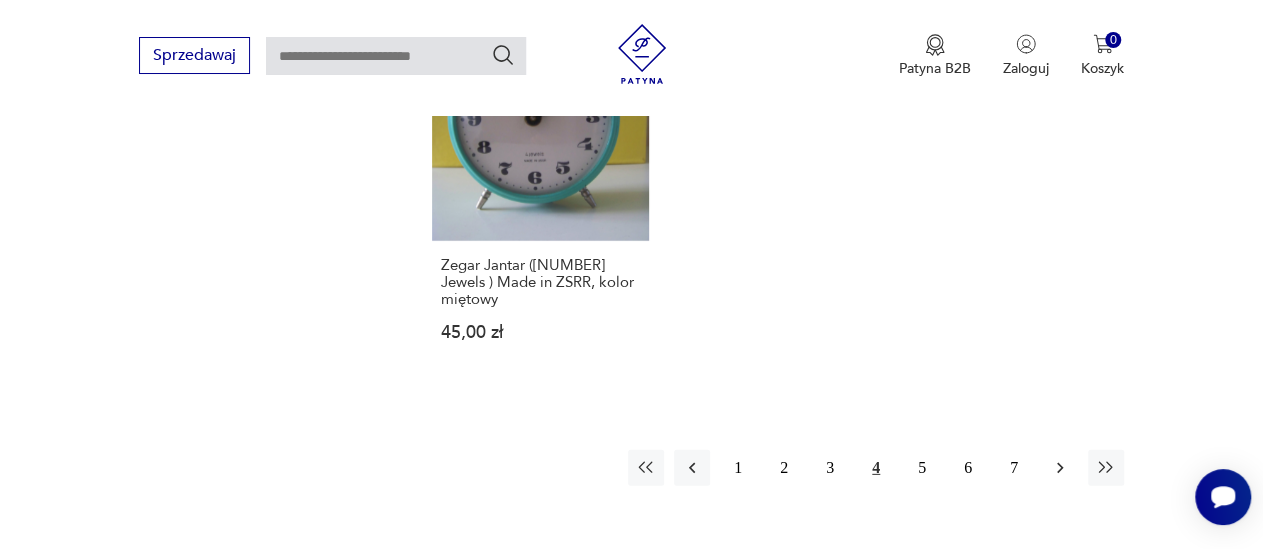 click 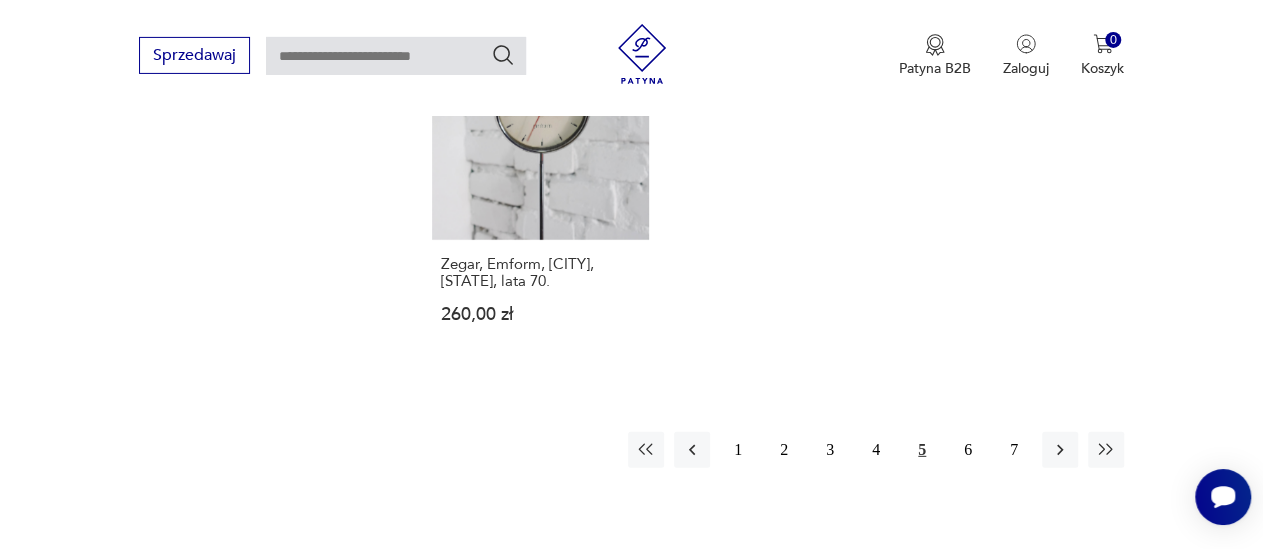 scroll, scrollTop: 2759, scrollLeft: 0, axis: vertical 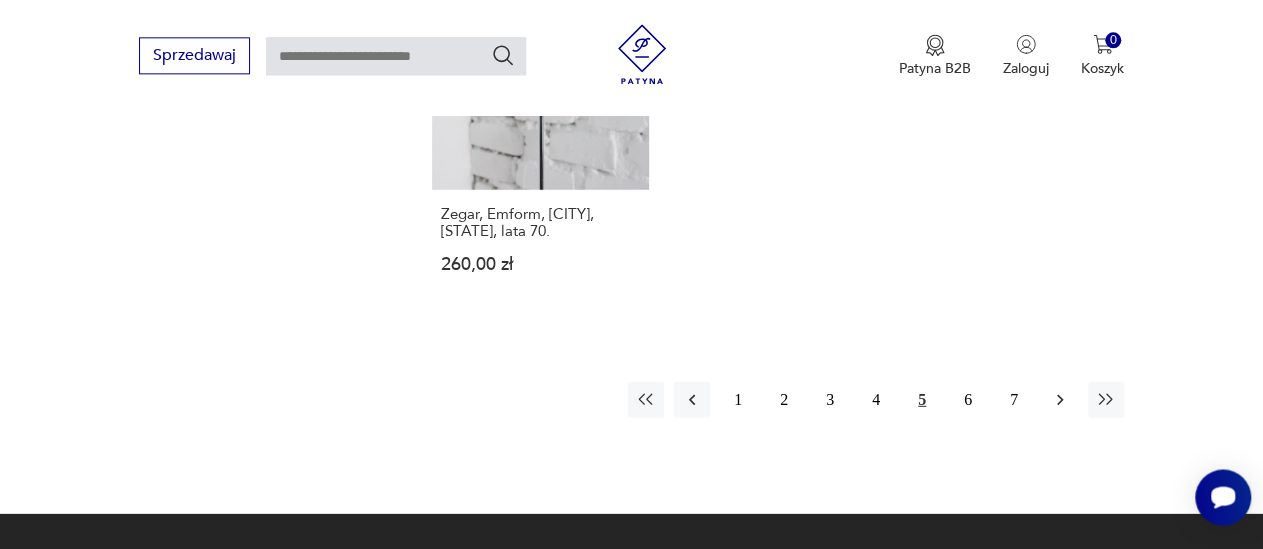 click 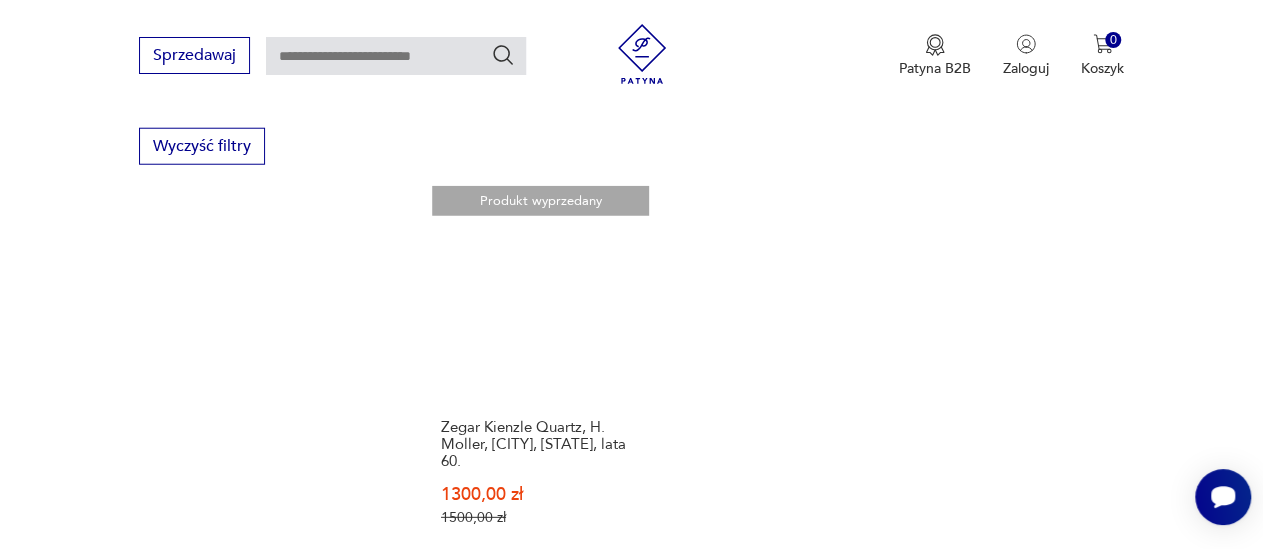 scroll, scrollTop: 2550, scrollLeft: 0, axis: vertical 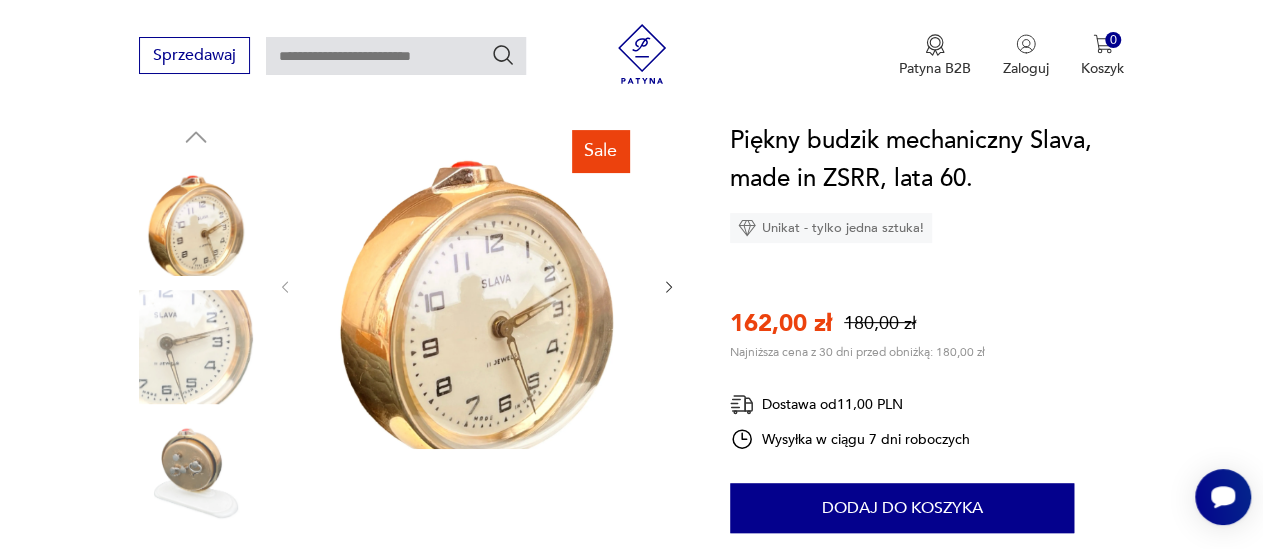 click 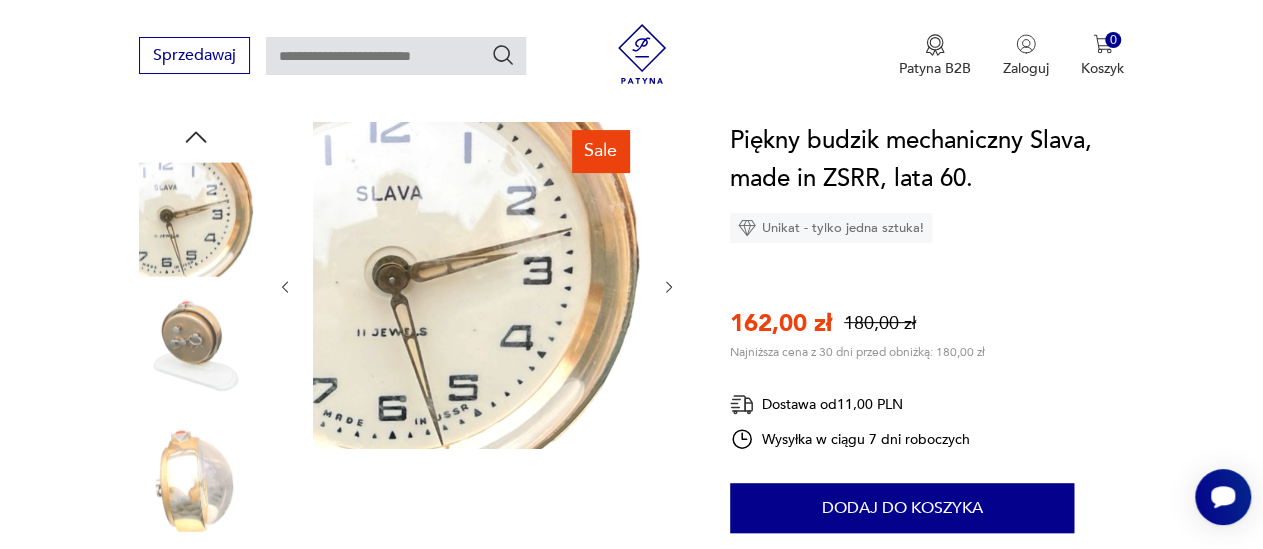 click 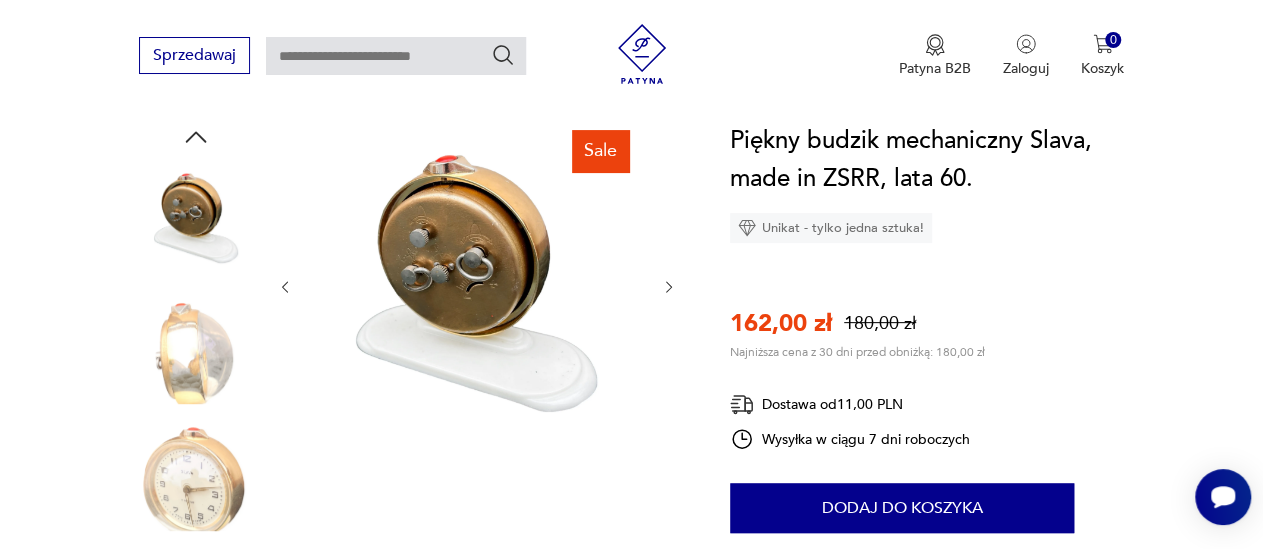 click 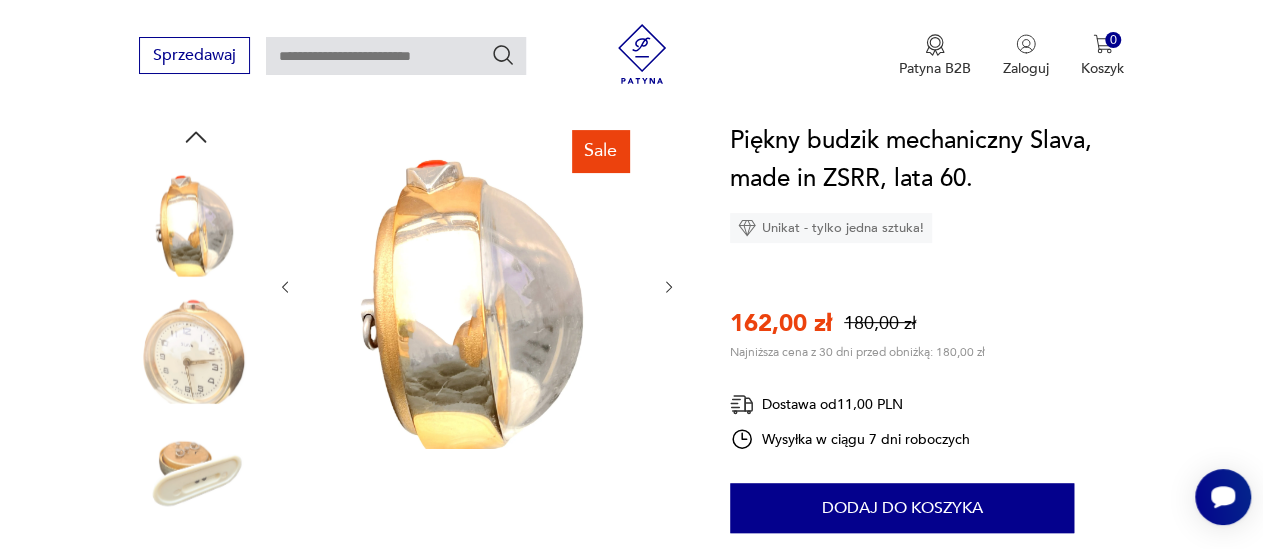 click 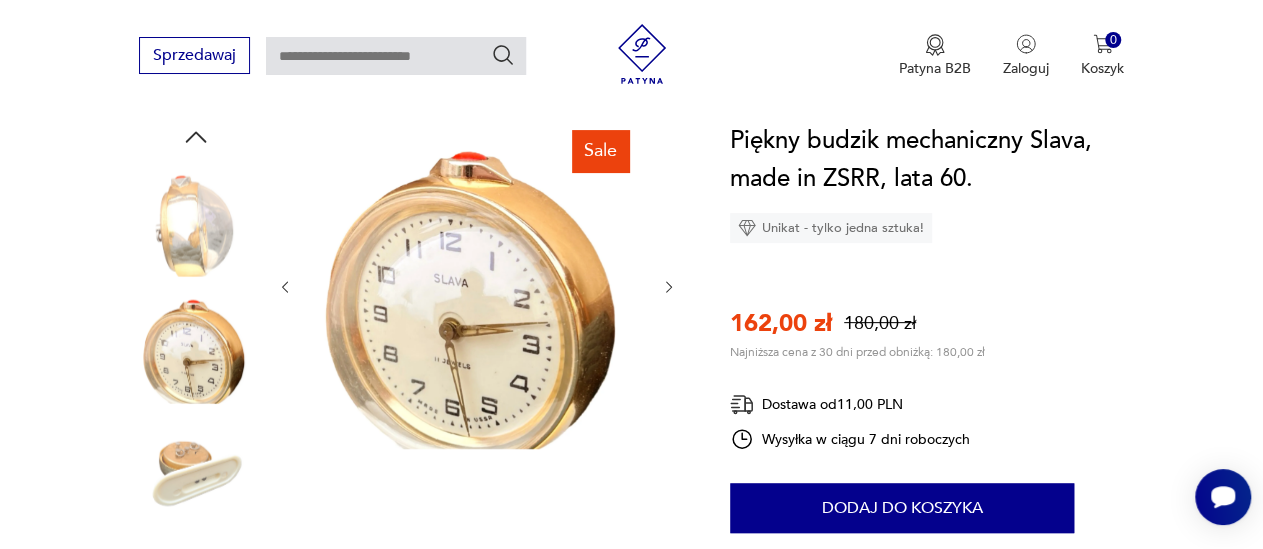 click 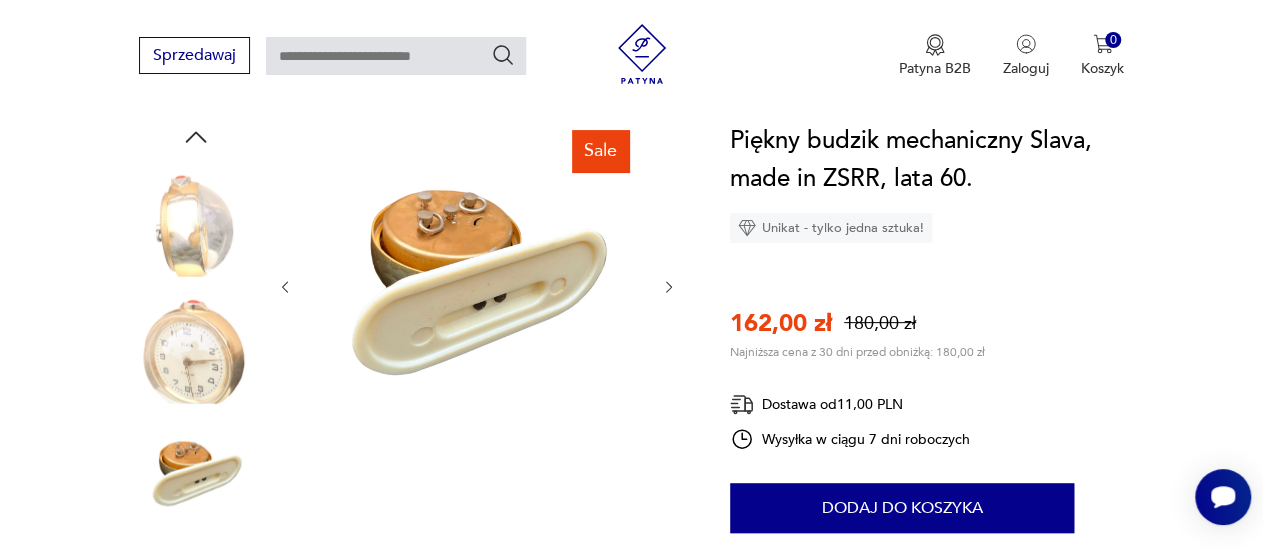 click 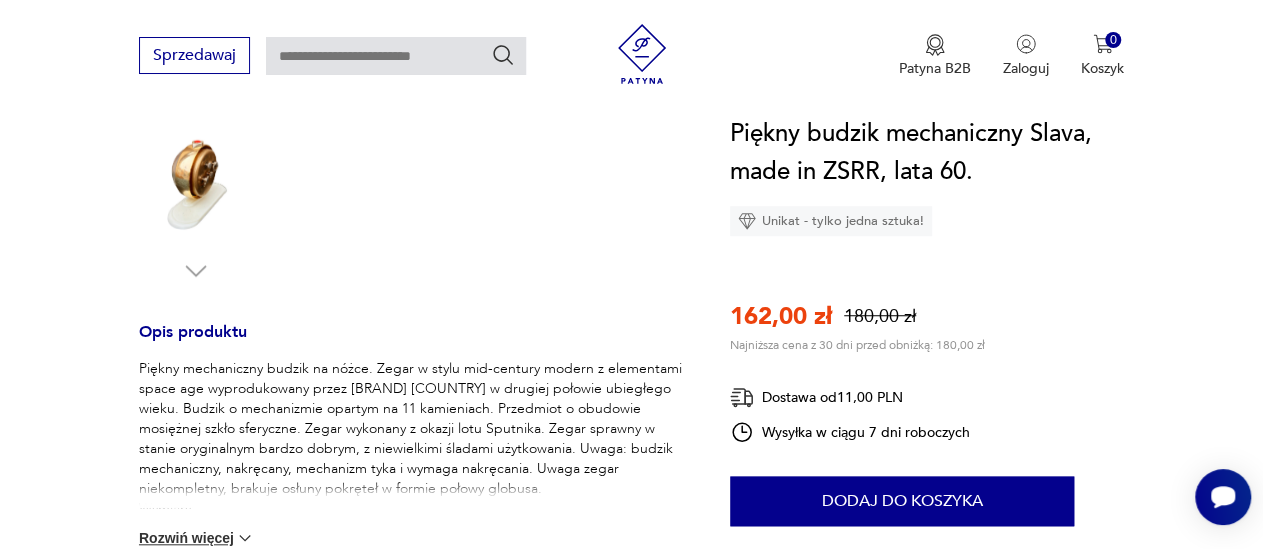 scroll, scrollTop: 728, scrollLeft: 0, axis: vertical 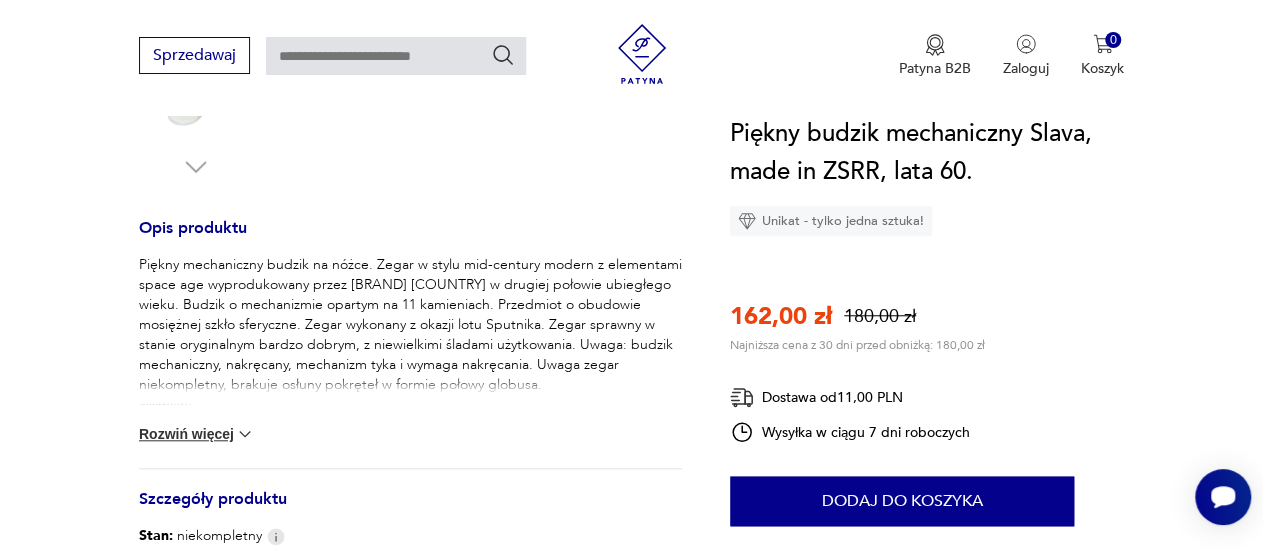 click at bounding box center [245, 434] 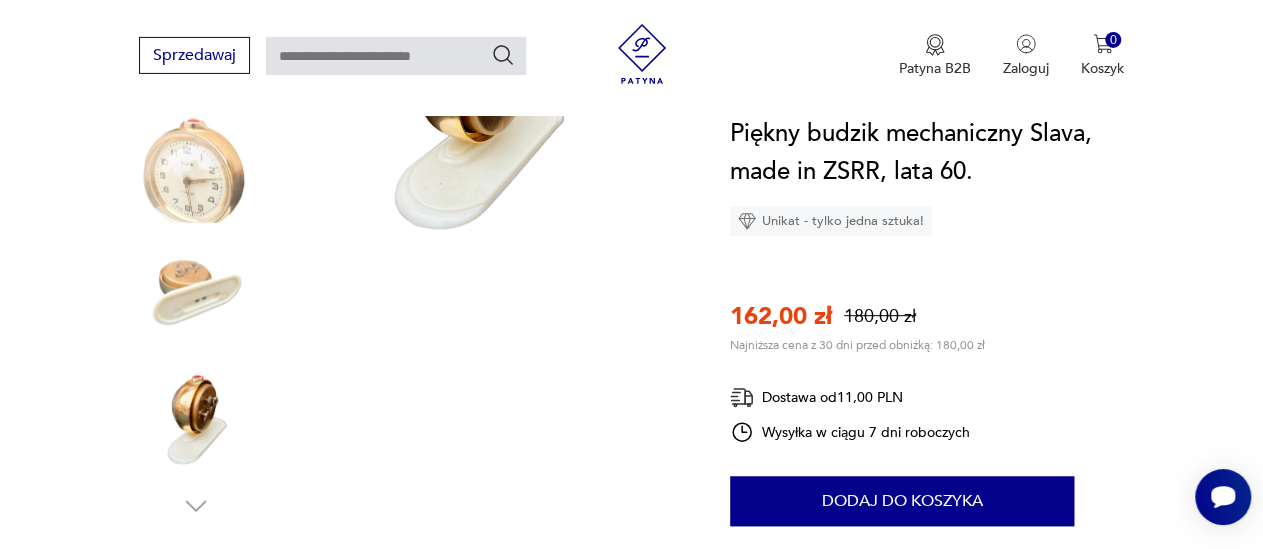 scroll, scrollTop: 416, scrollLeft: 0, axis: vertical 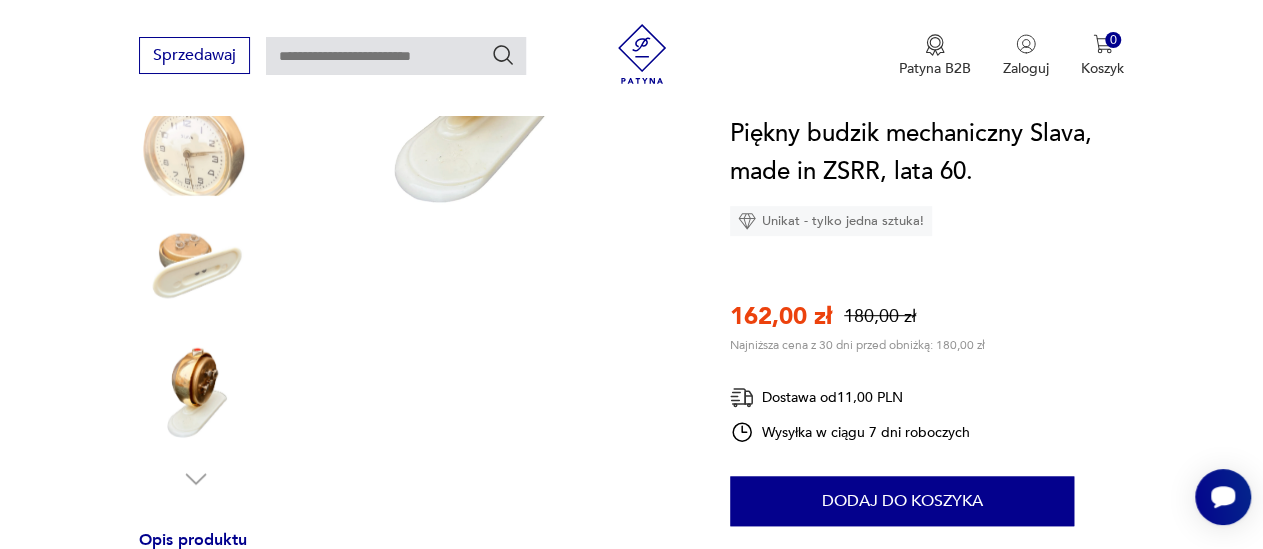 click at bounding box center [196, 394] 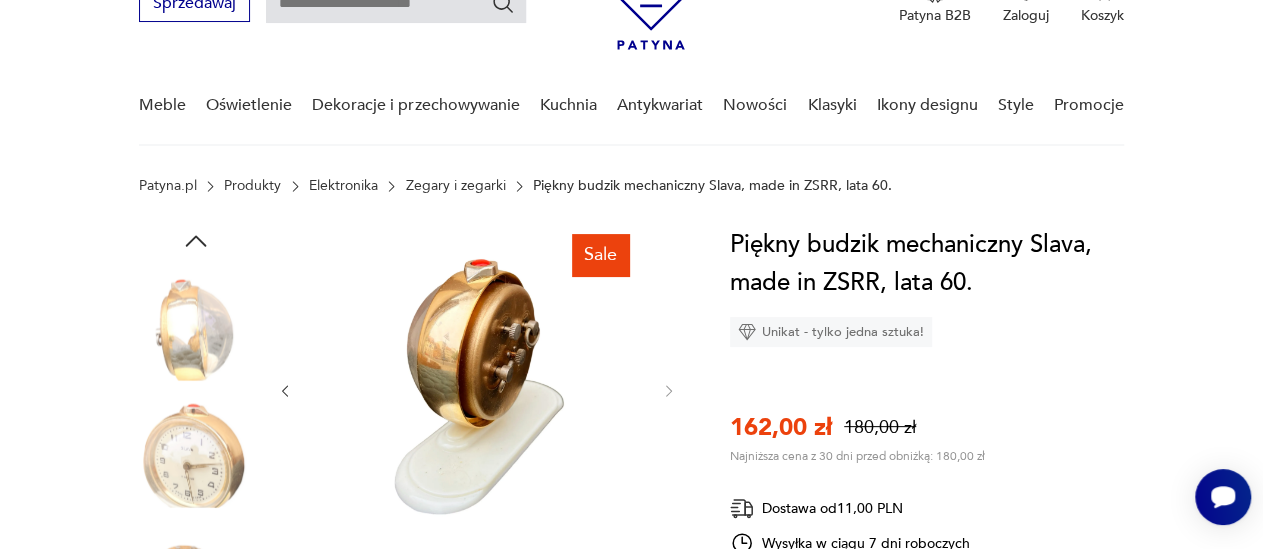 scroll, scrollTop: 208, scrollLeft: 0, axis: vertical 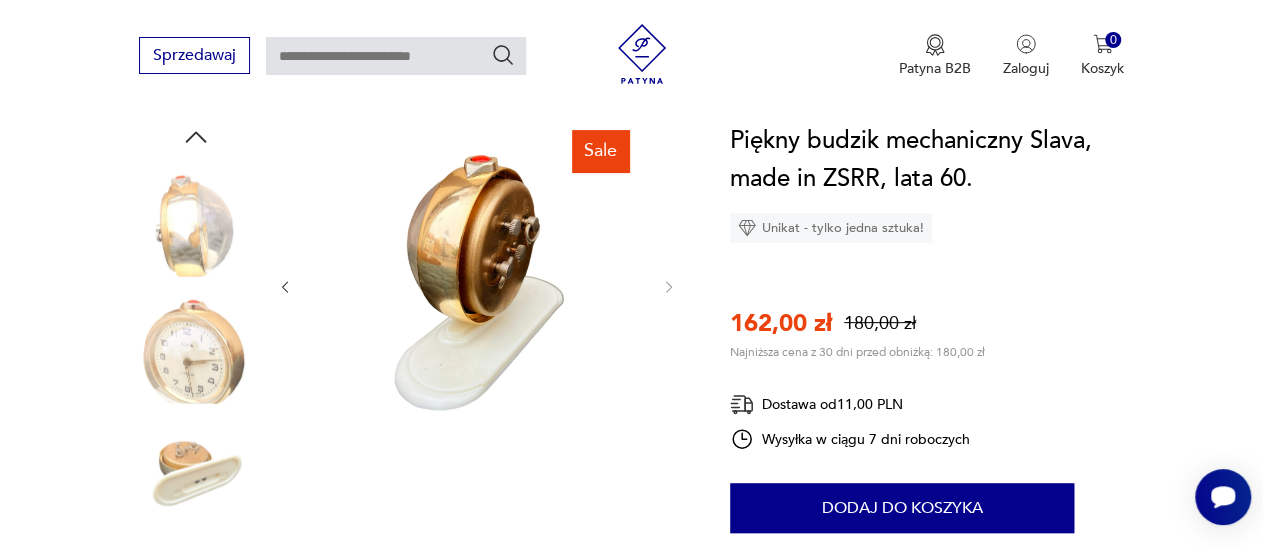 click at bounding box center (196, 219) 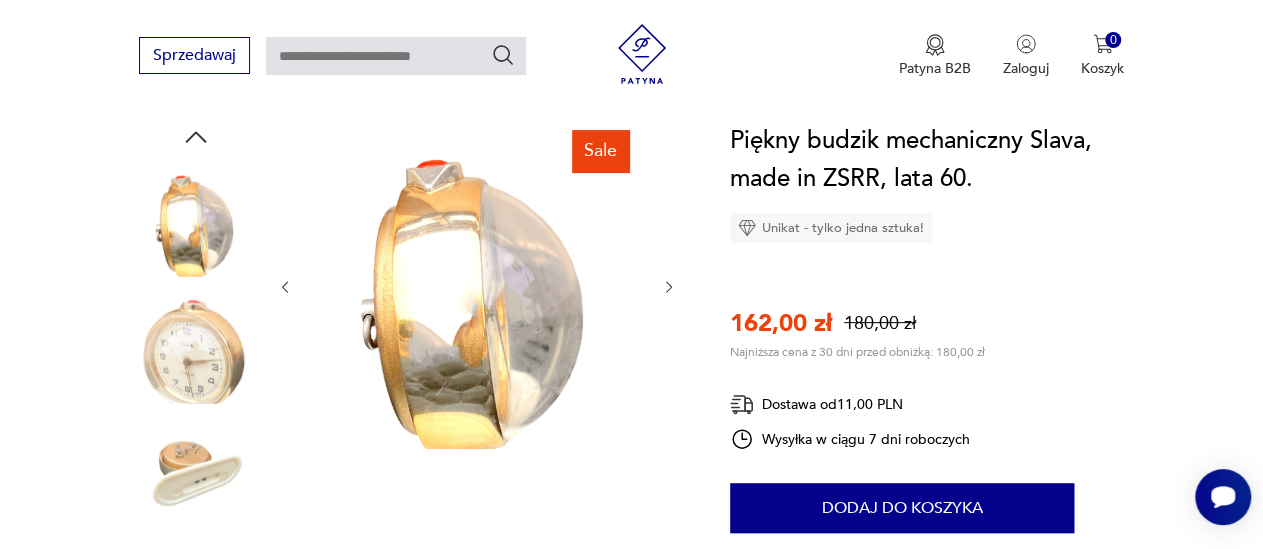 click at bounding box center [196, 347] 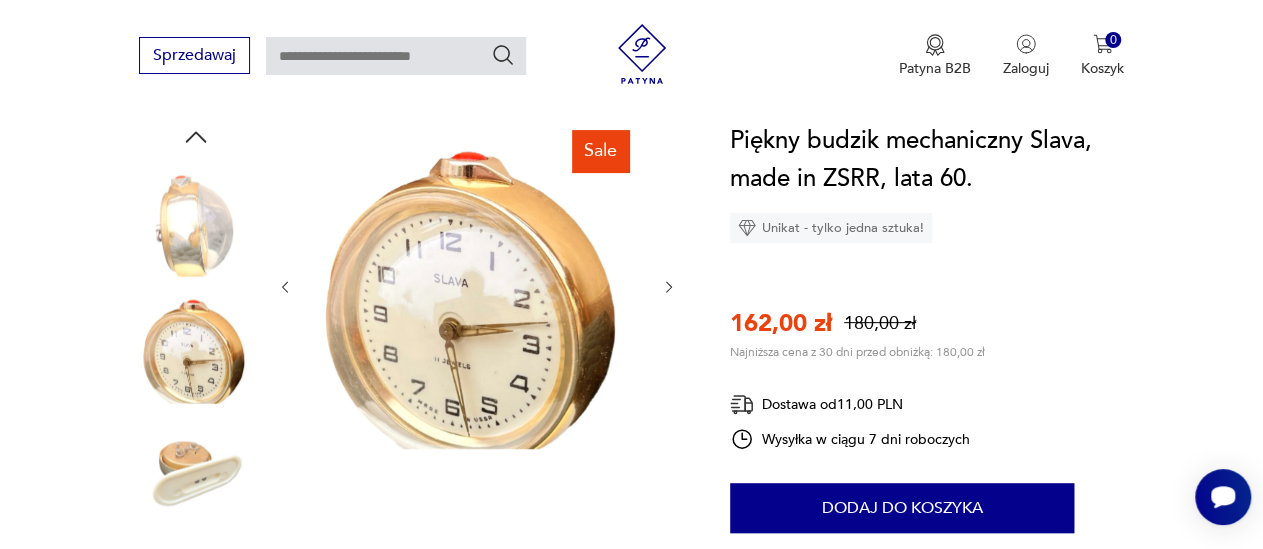 click at bounding box center (196, 474) 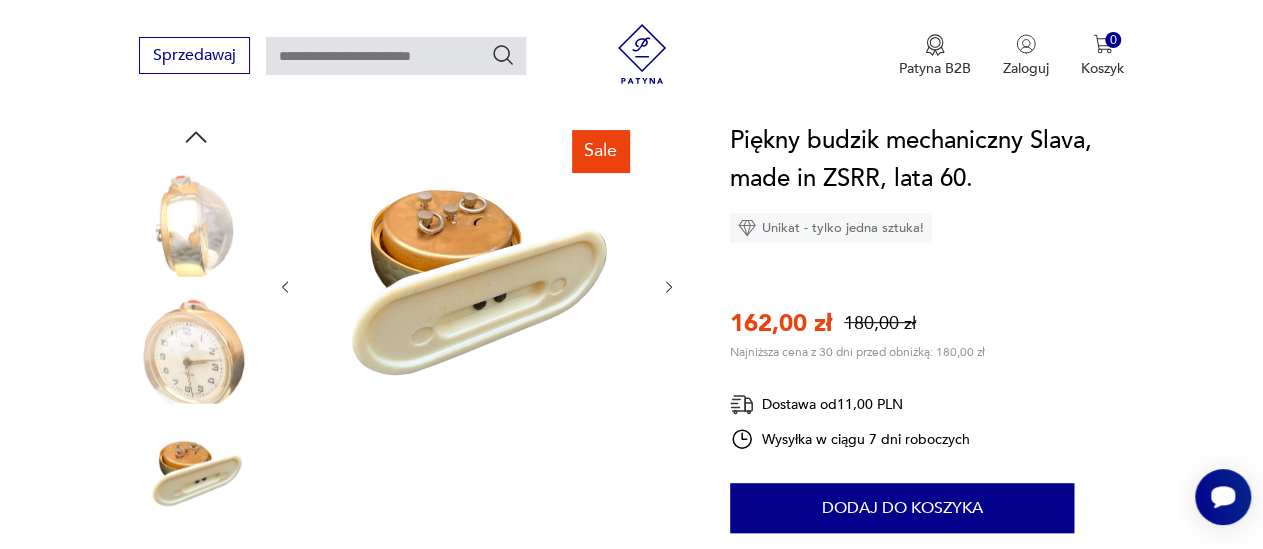 click at bounding box center [196, 347] 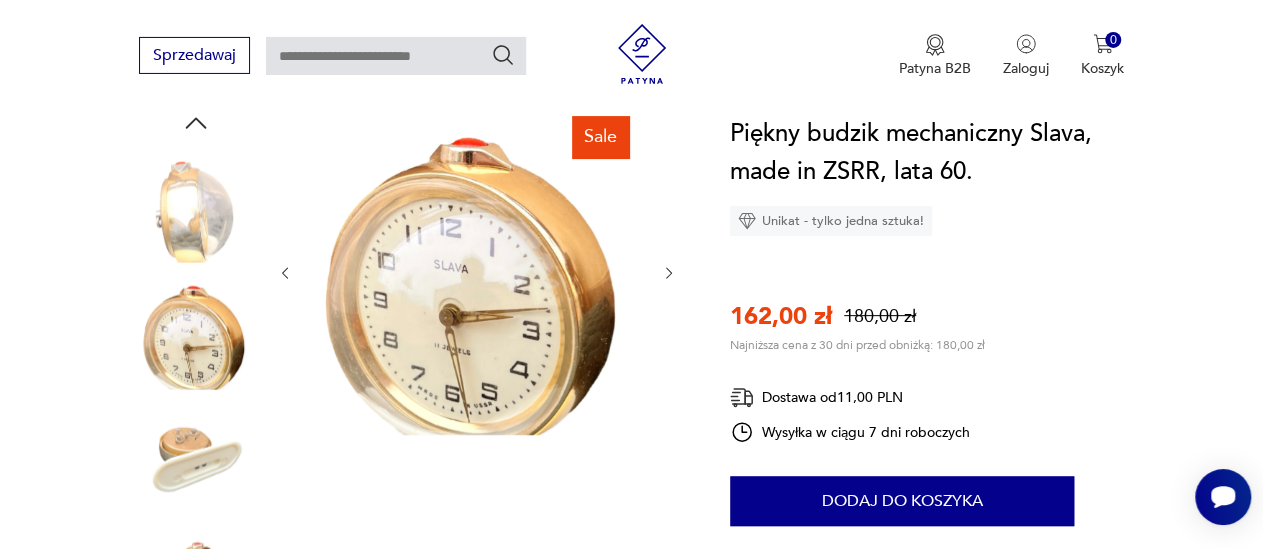 scroll, scrollTop: 208, scrollLeft: 0, axis: vertical 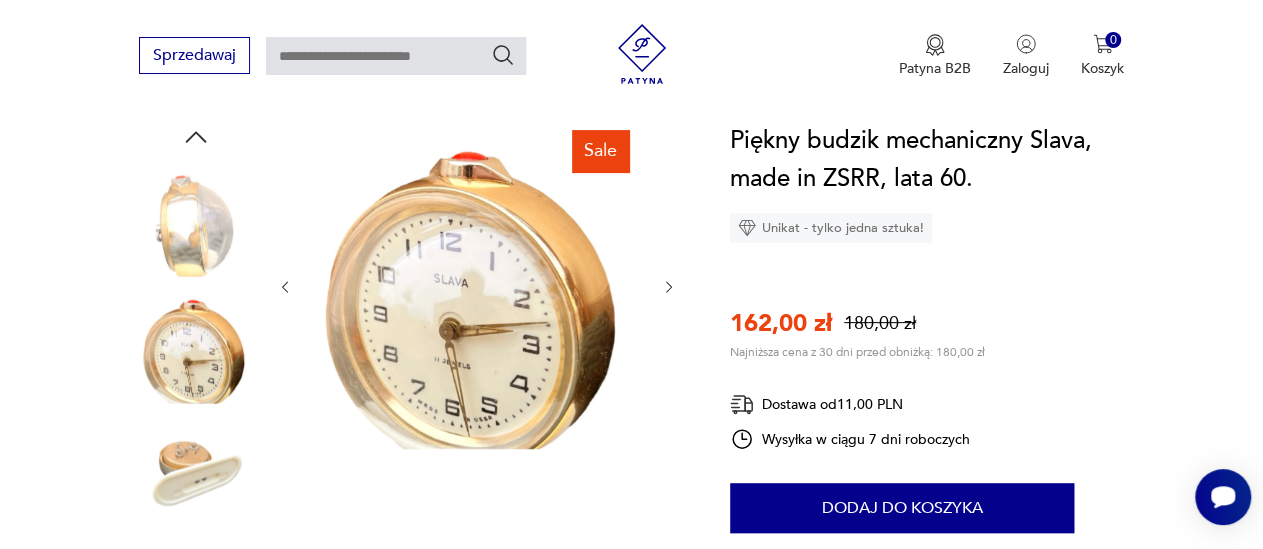 click at bounding box center [196, 474] 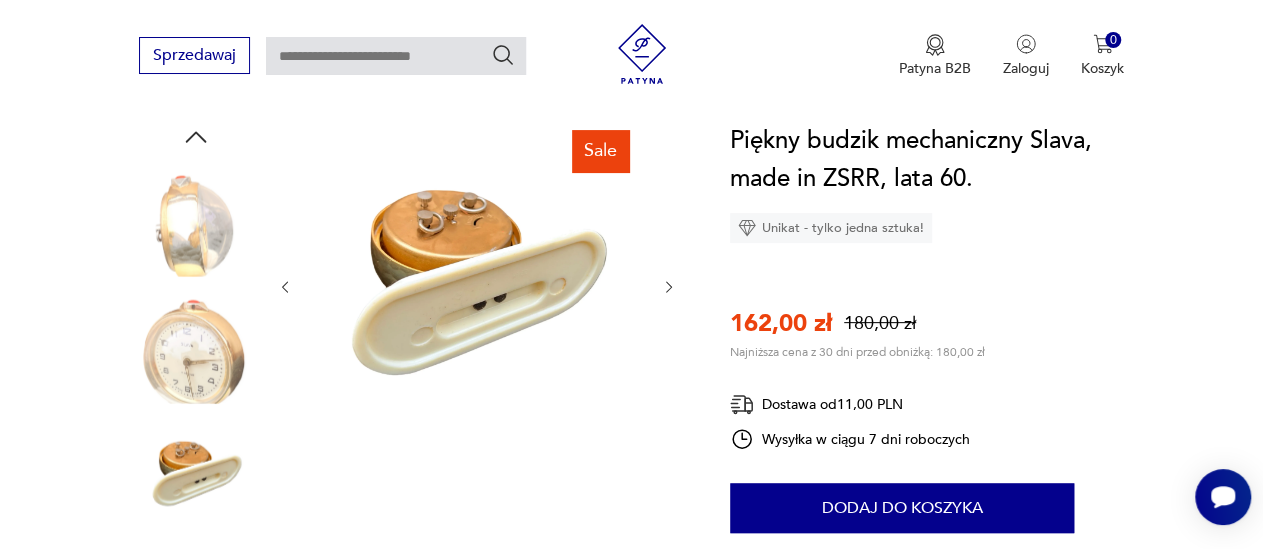 click at bounding box center [196, 219] 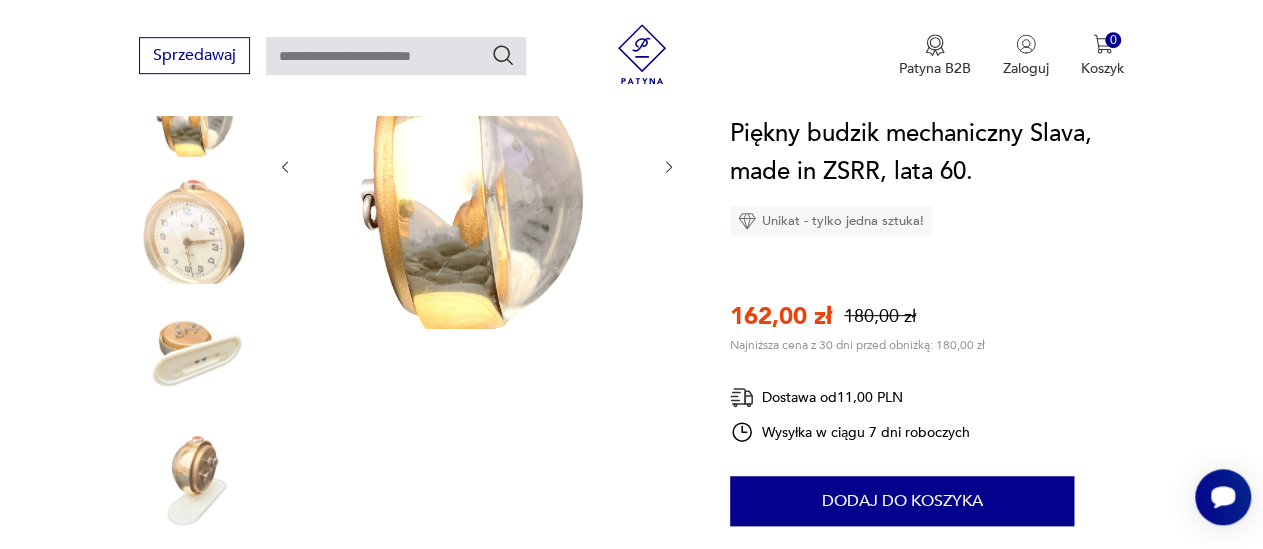 scroll, scrollTop: 416, scrollLeft: 0, axis: vertical 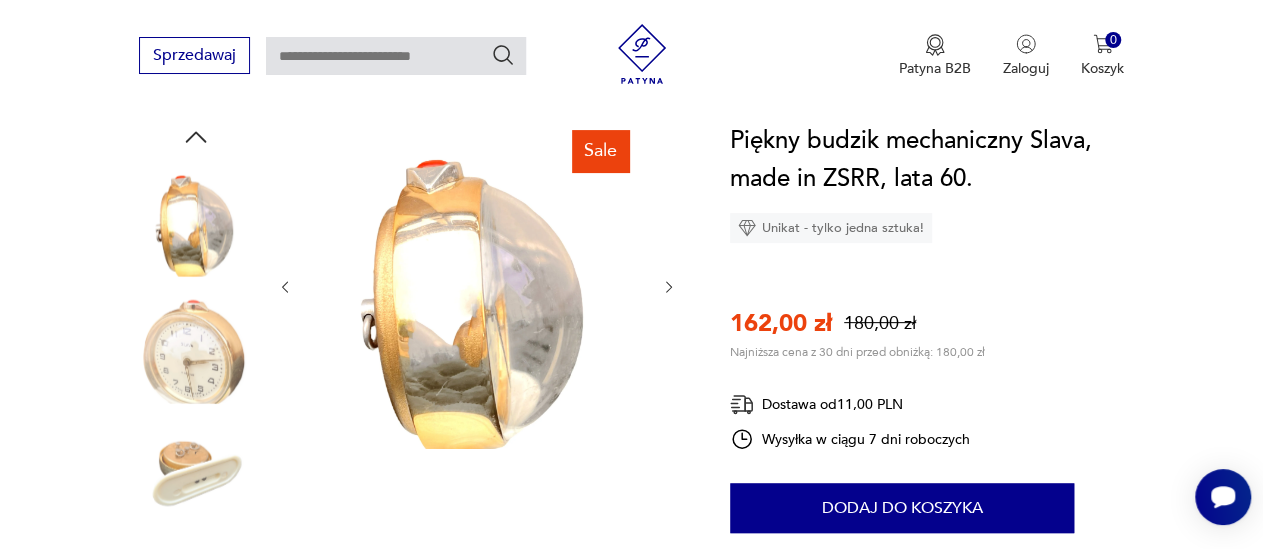 click at bounding box center [196, 347] 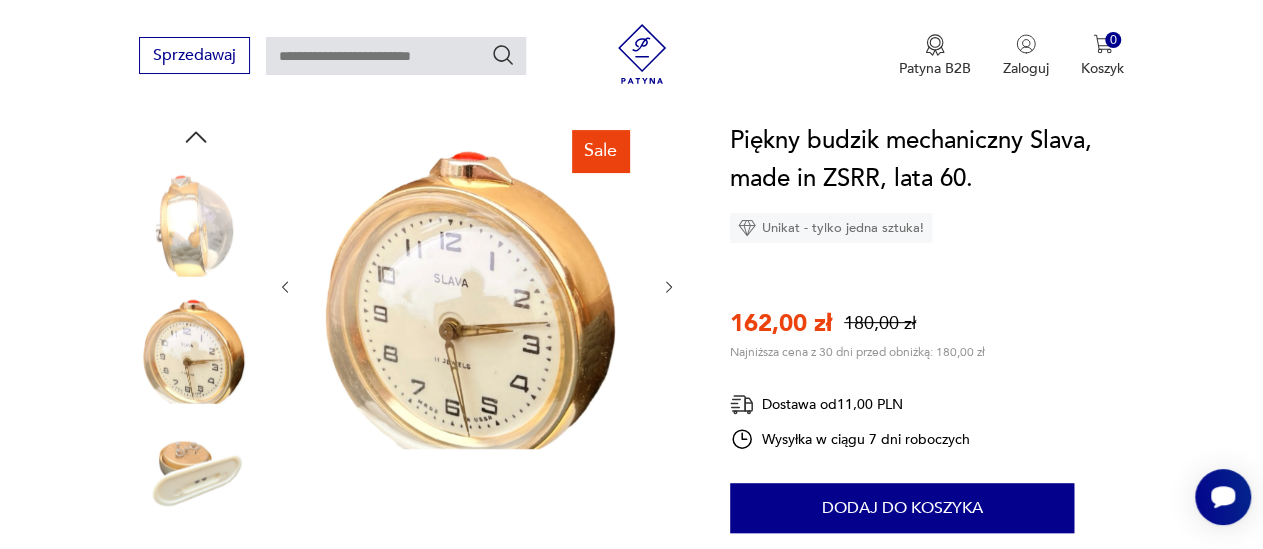 click at bounding box center [196, 474] 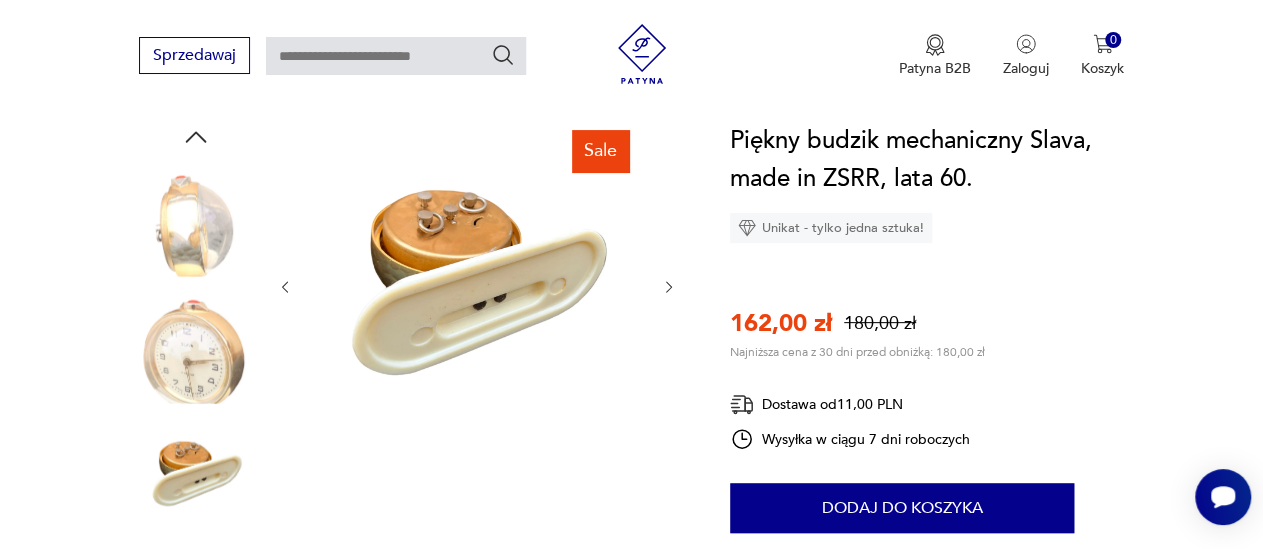 click at bounding box center (196, 219) 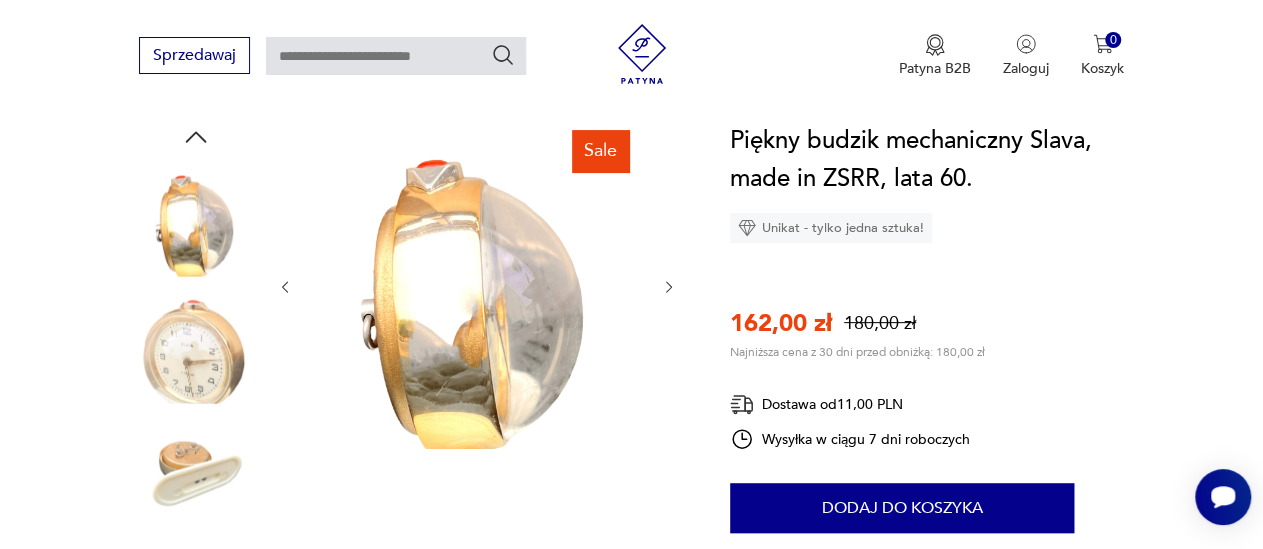 click at bounding box center (196, 474) 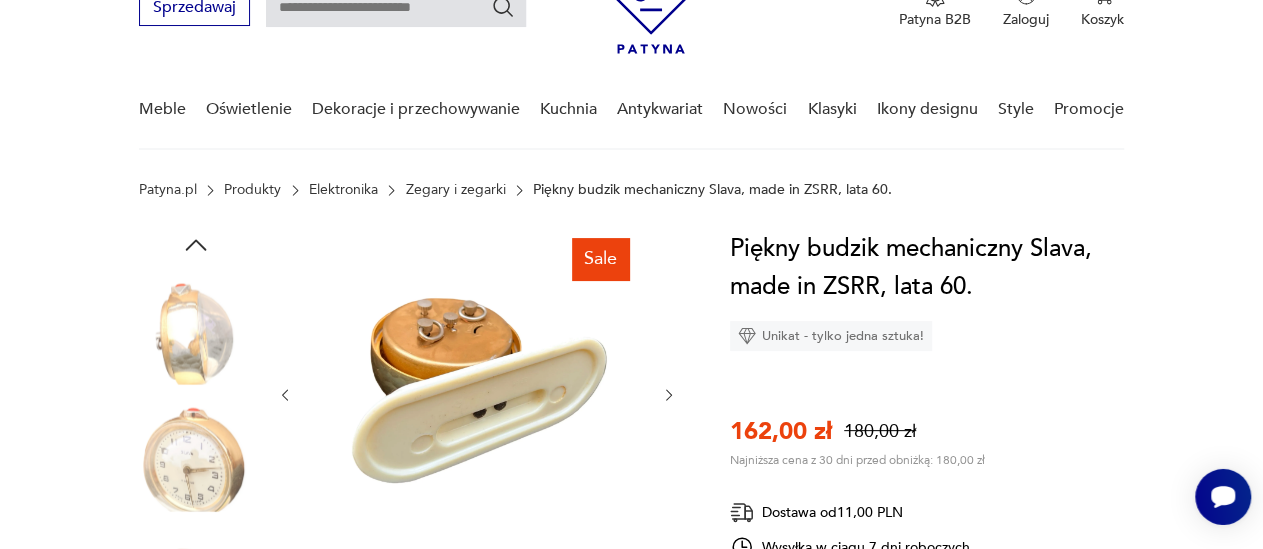 scroll, scrollTop: 104, scrollLeft: 0, axis: vertical 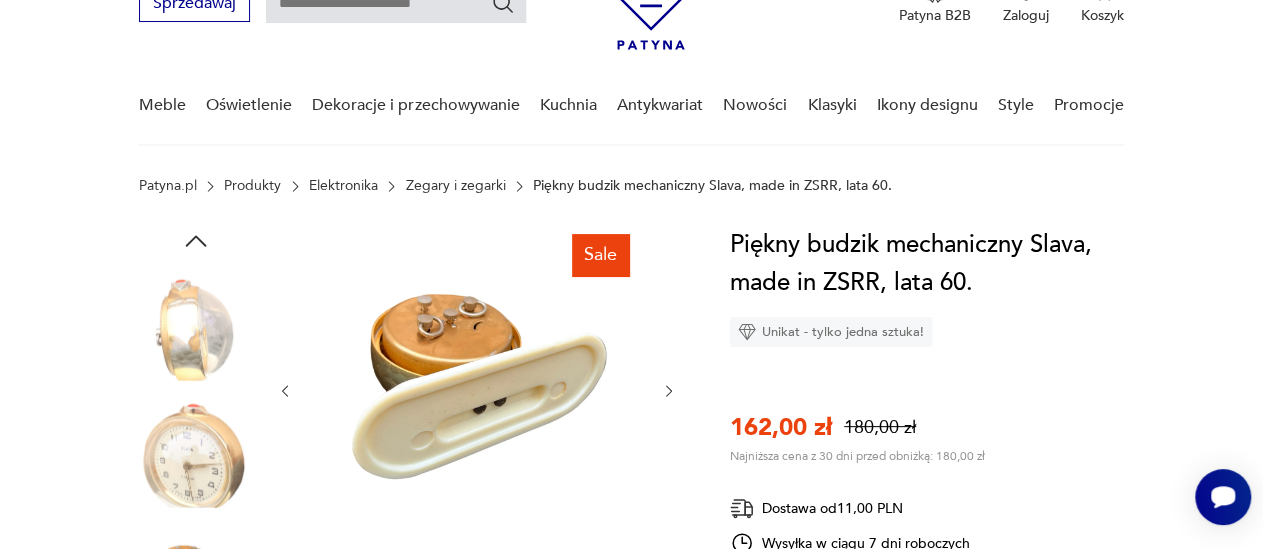 click at bounding box center (196, 323) 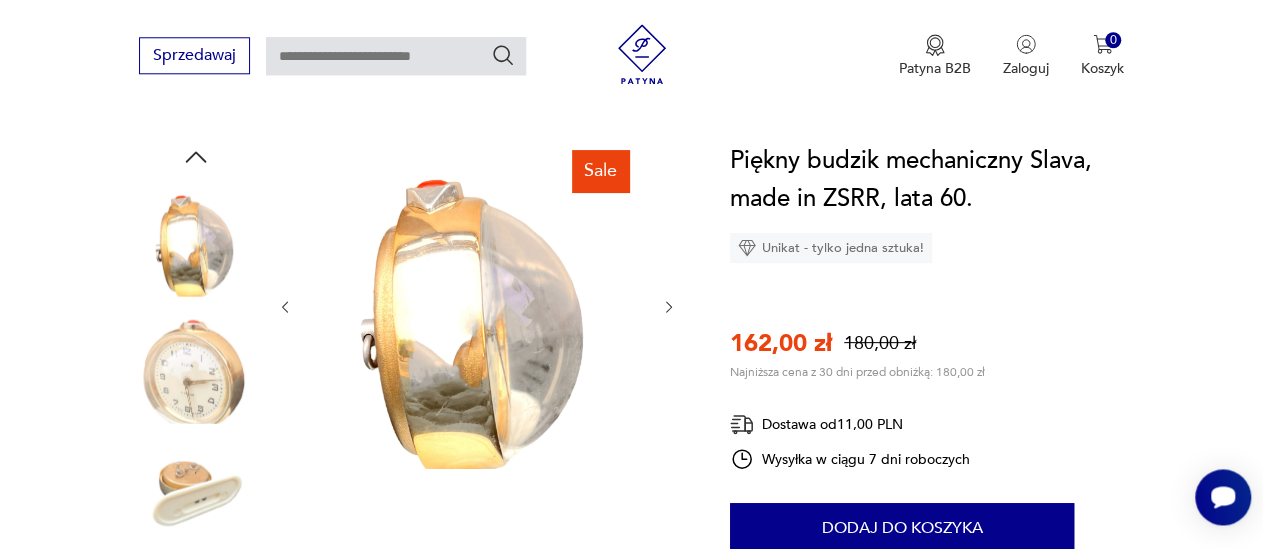 scroll, scrollTop: 208, scrollLeft: 0, axis: vertical 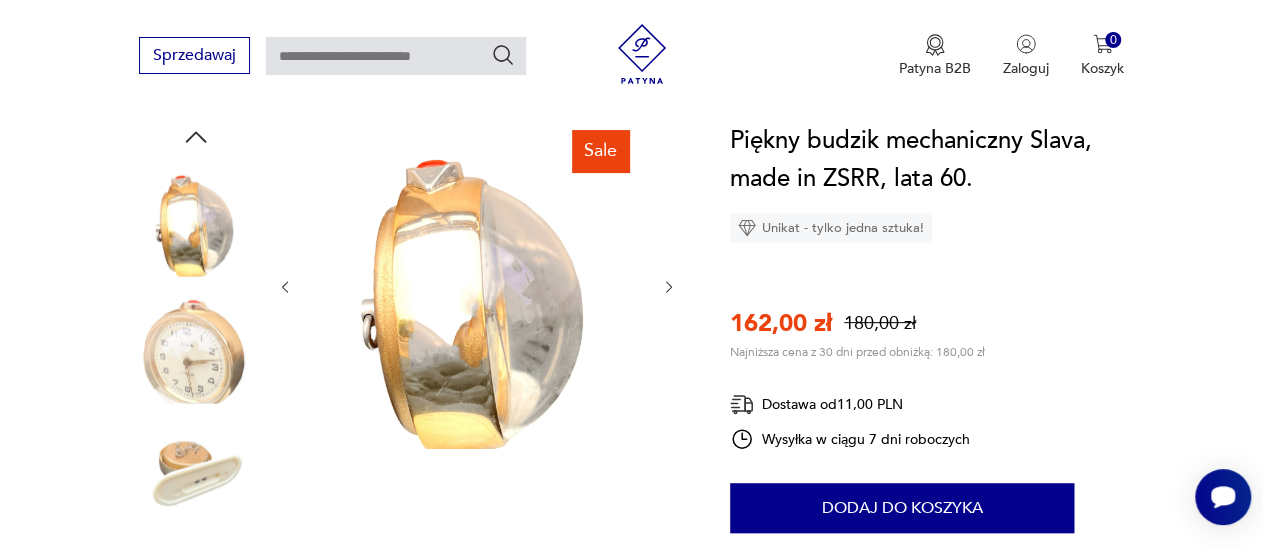 click at bounding box center (196, 347) 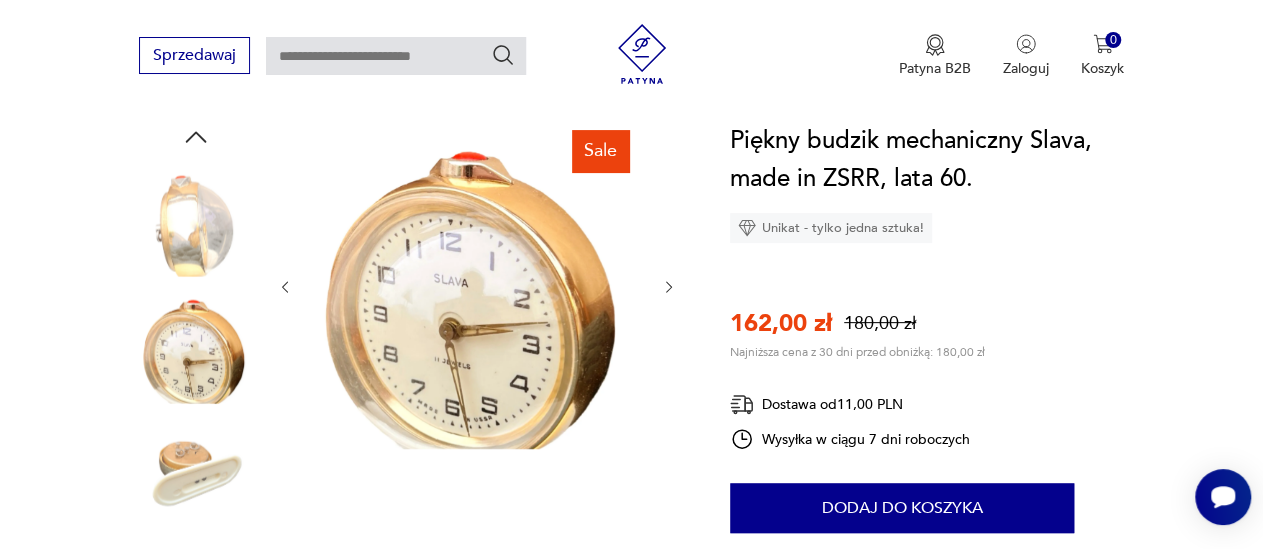 click at bounding box center (196, 474) 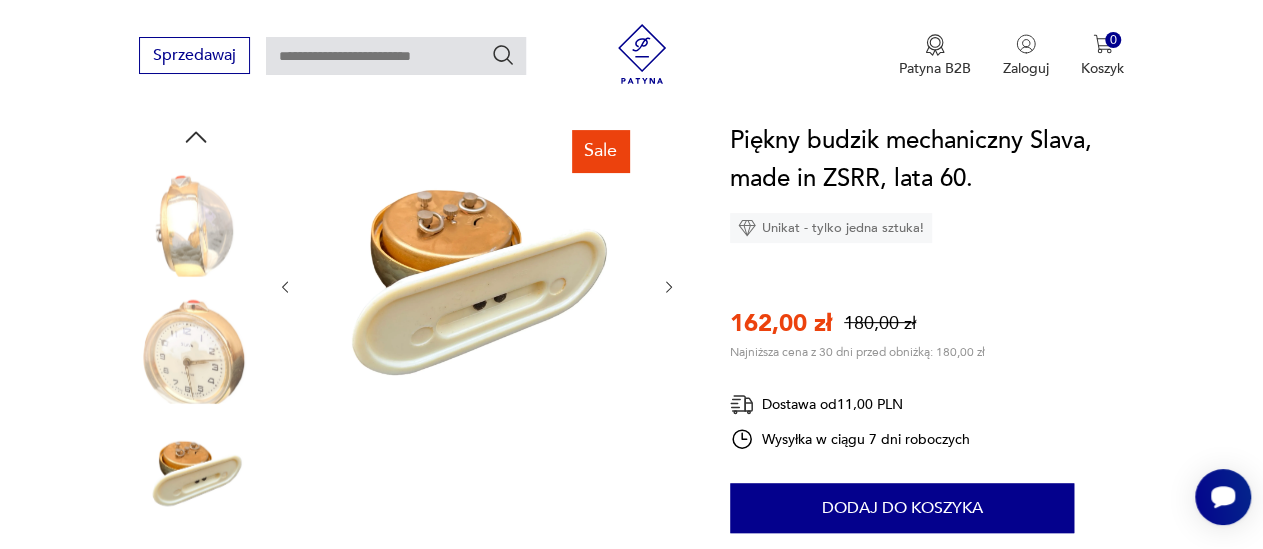 click at bounding box center [196, 219] 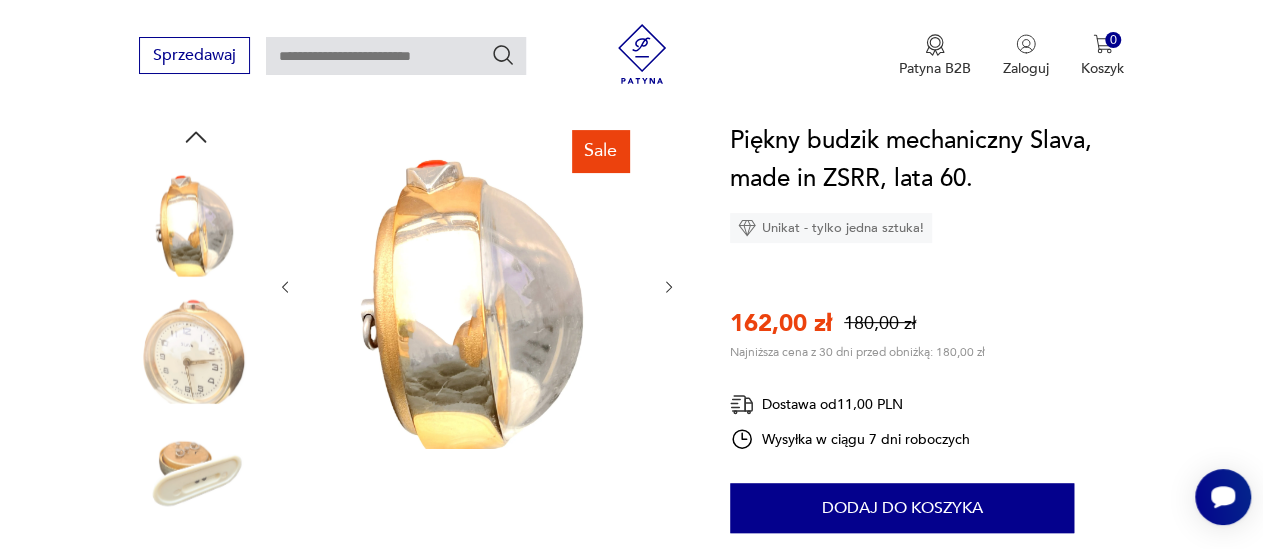 click 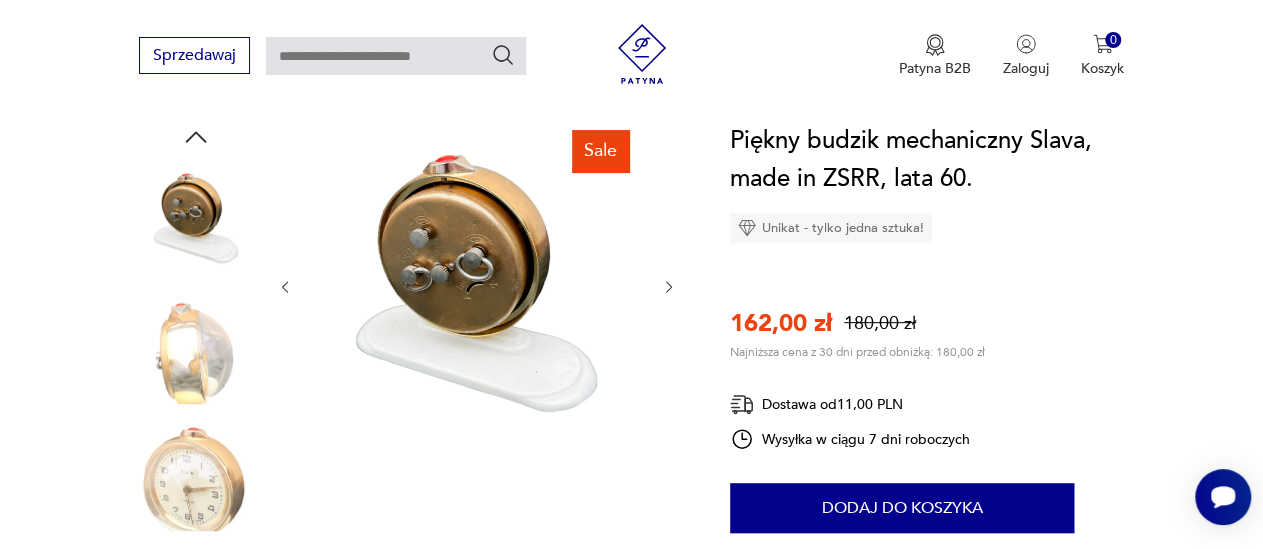 click 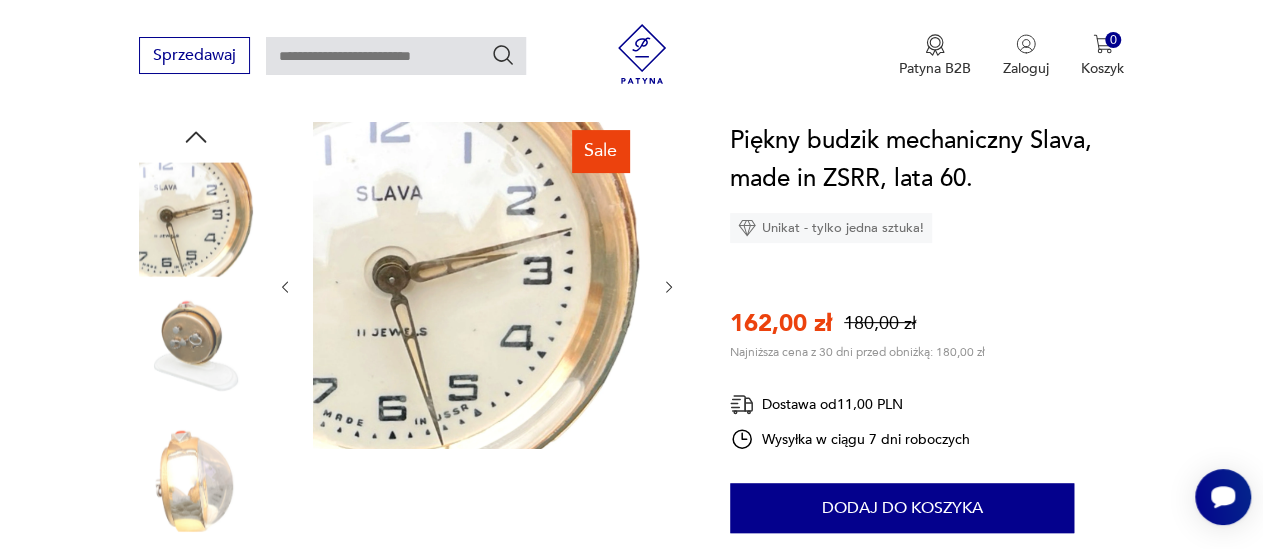 click 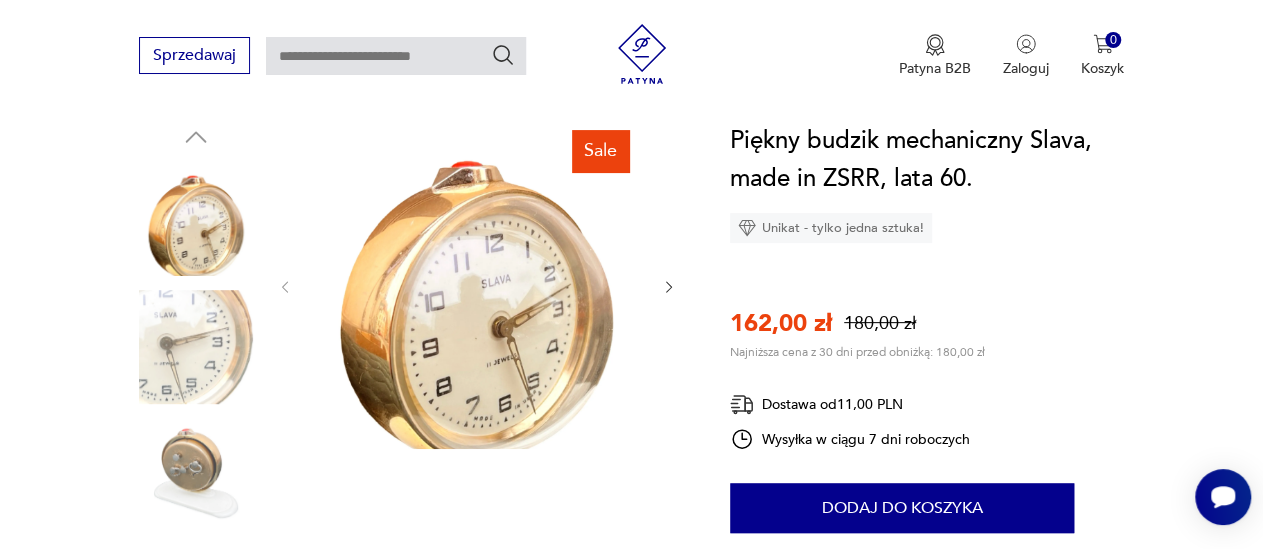 click at bounding box center [196, 347] 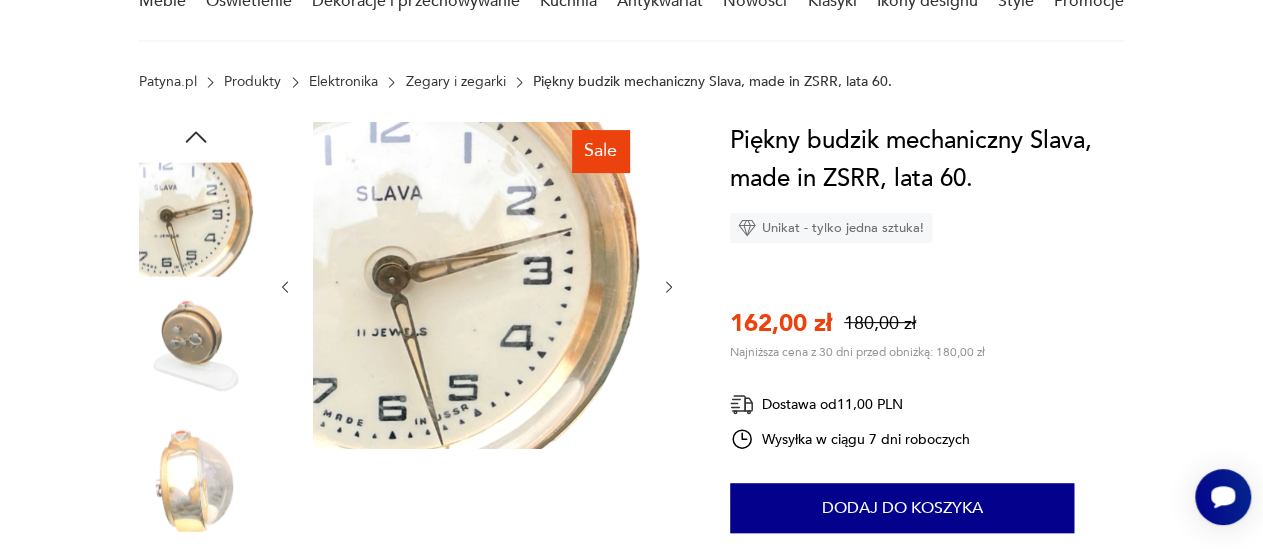 scroll, scrollTop: 104, scrollLeft: 0, axis: vertical 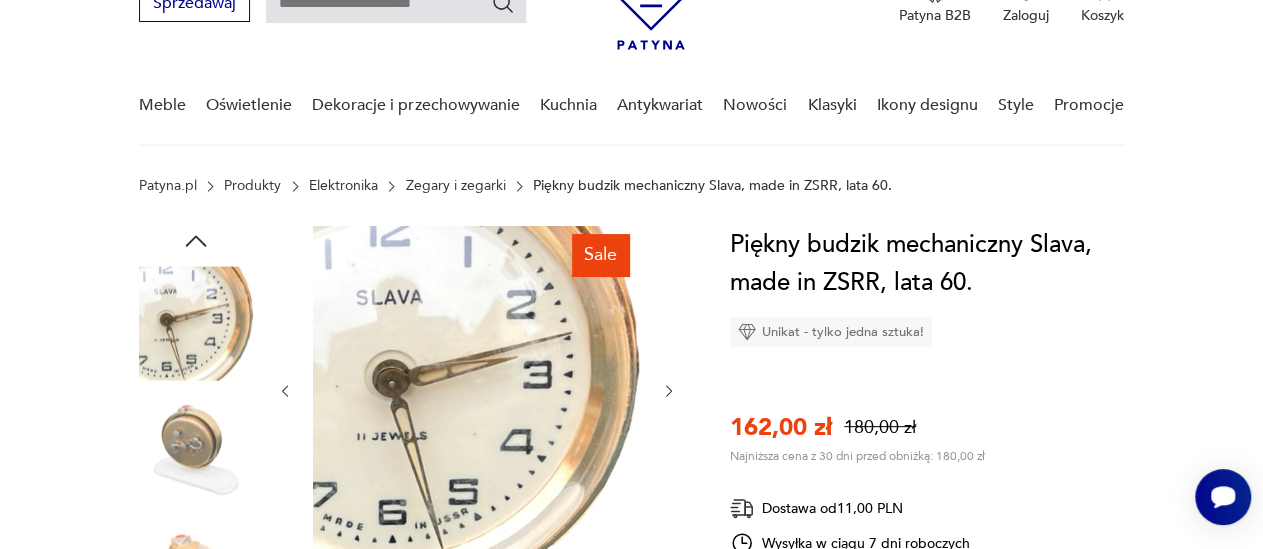 click 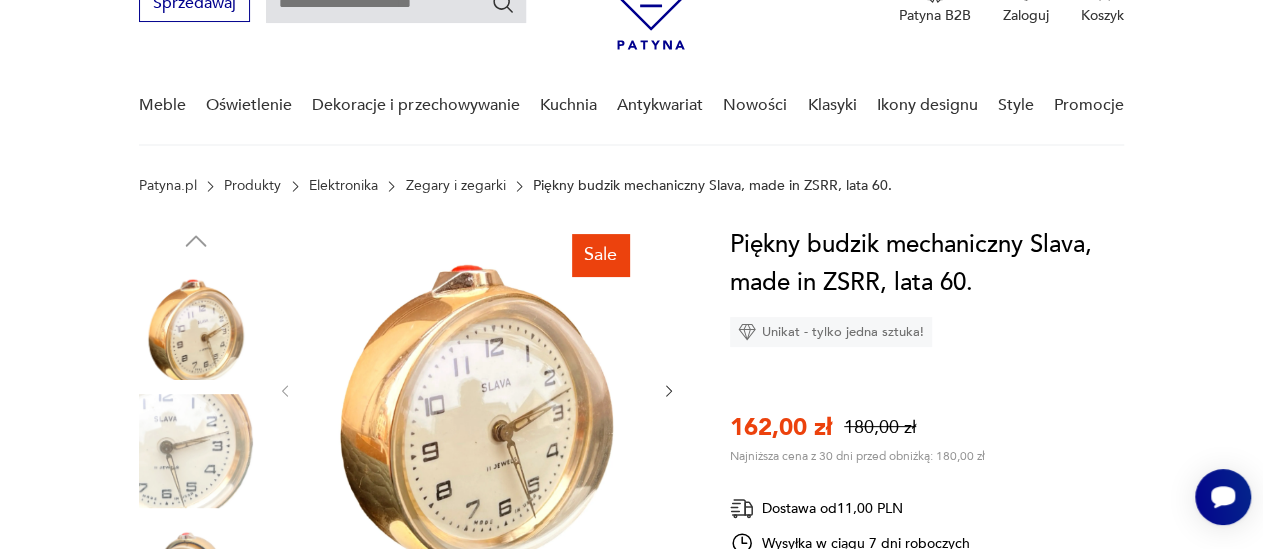 click at bounding box center [196, 323] 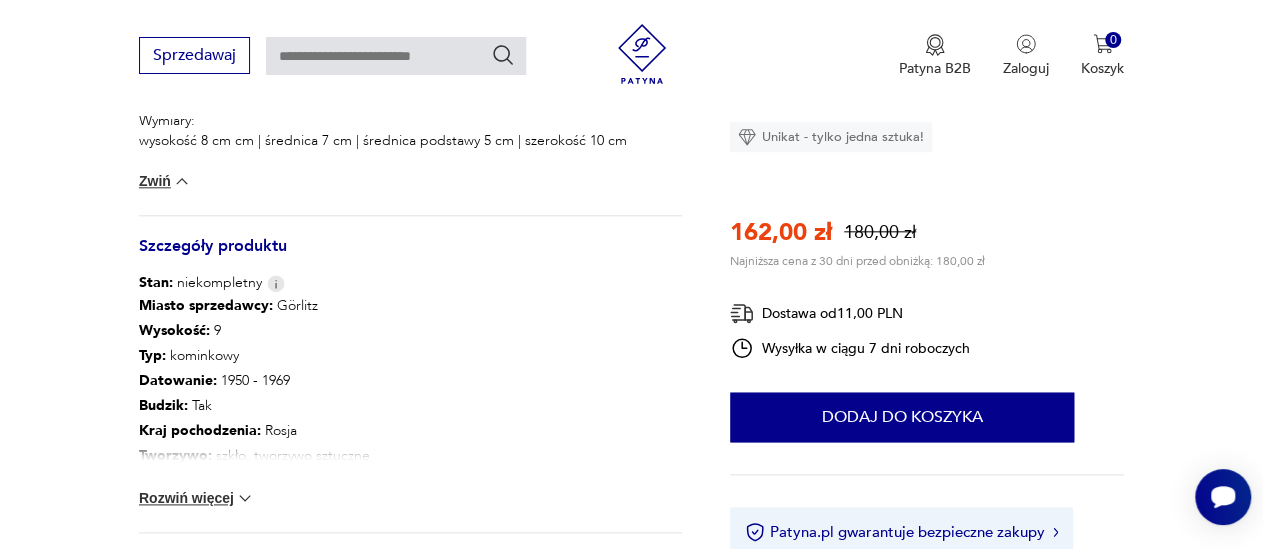 scroll, scrollTop: 1040, scrollLeft: 0, axis: vertical 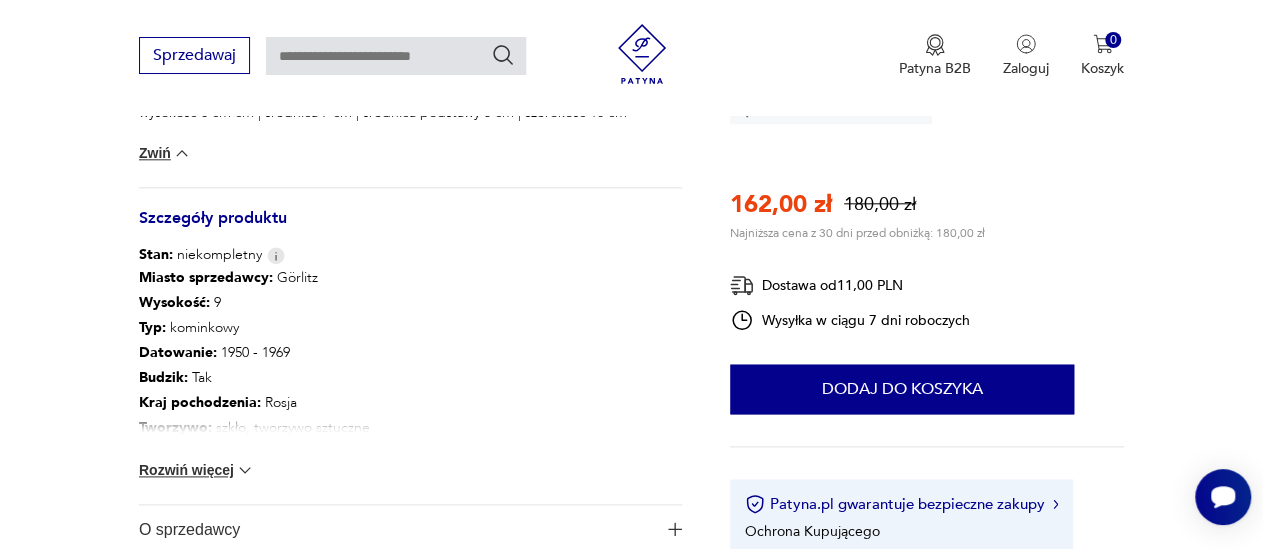 click at bounding box center [245, 470] 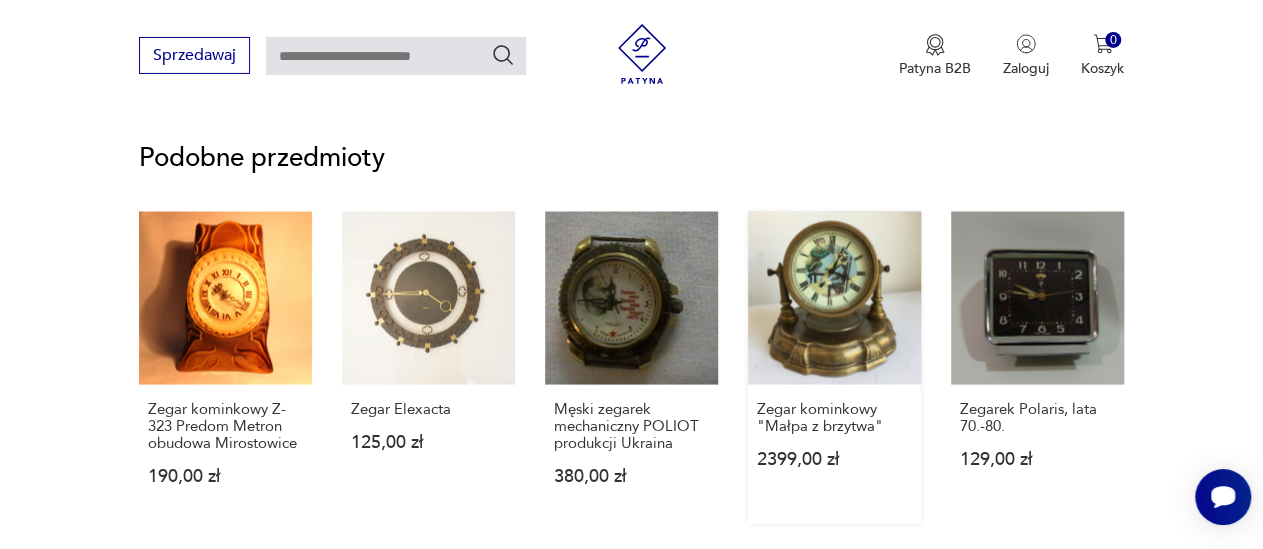 scroll, scrollTop: 1768, scrollLeft: 0, axis: vertical 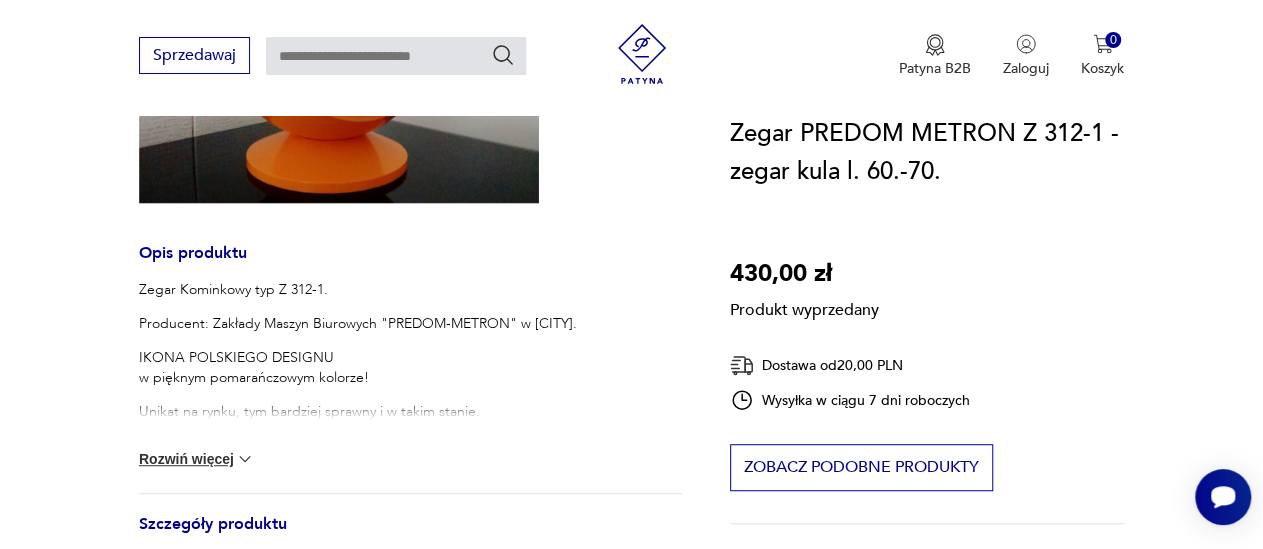 click at bounding box center (245, 459) 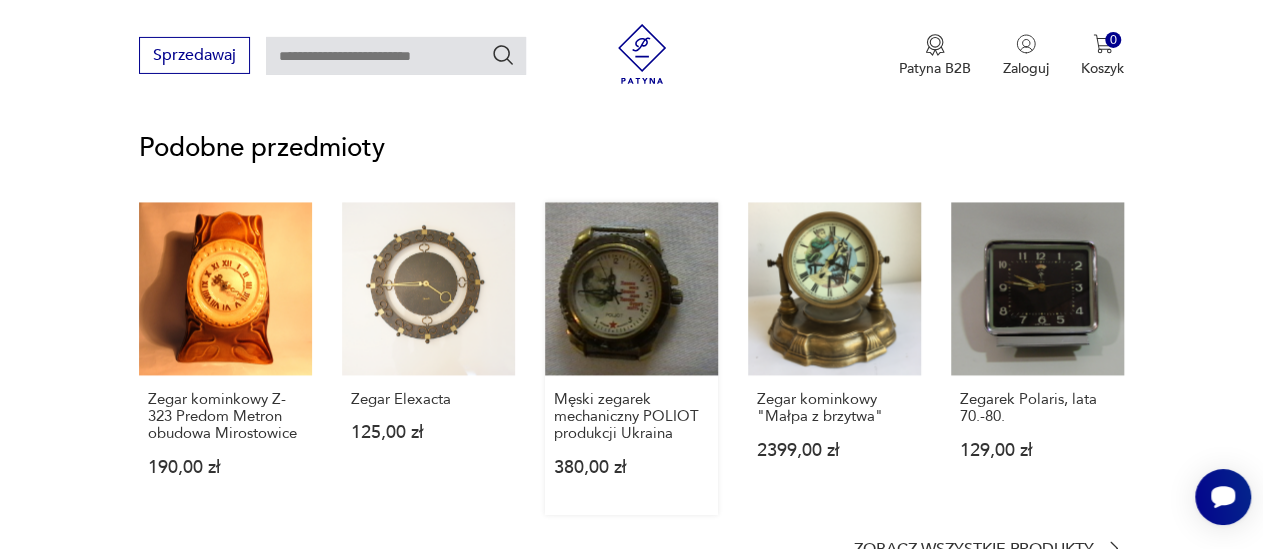scroll, scrollTop: 1456, scrollLeft: 0, axis: vertical 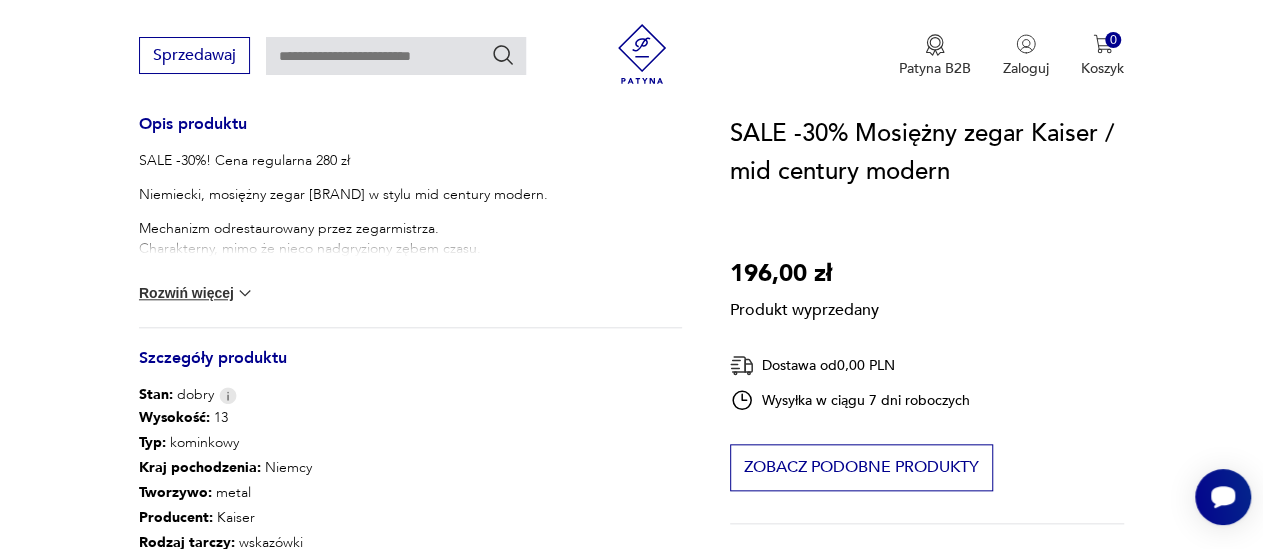 click on "Rozwiń więcej" at bounding box center [197, 293] 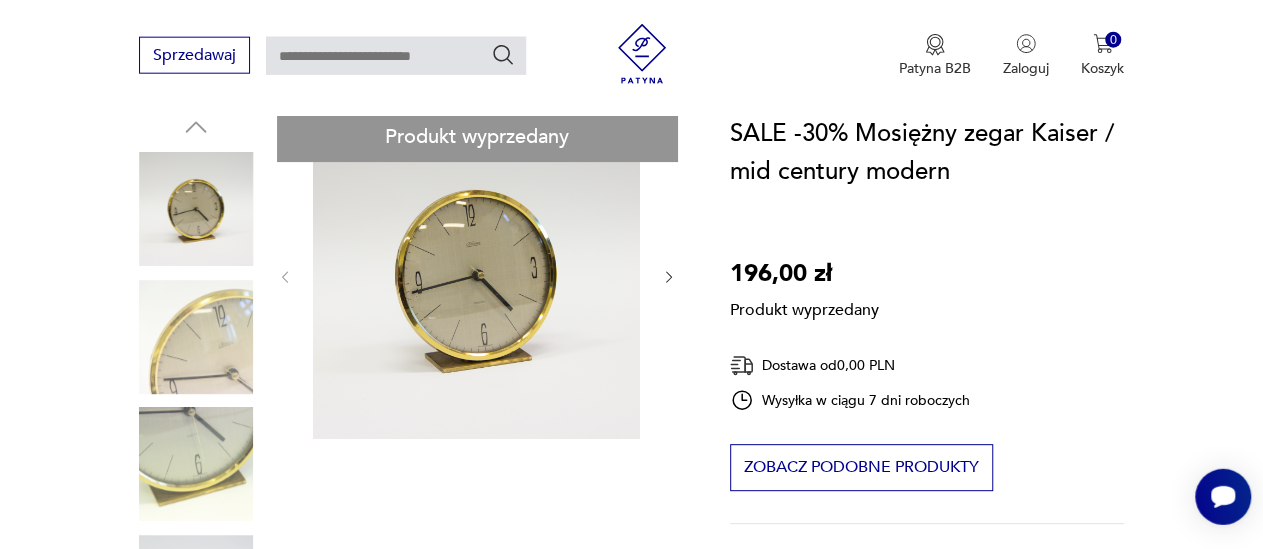 scroll, scrollTop: 208, scrollLeft: 0, axis: vertical 